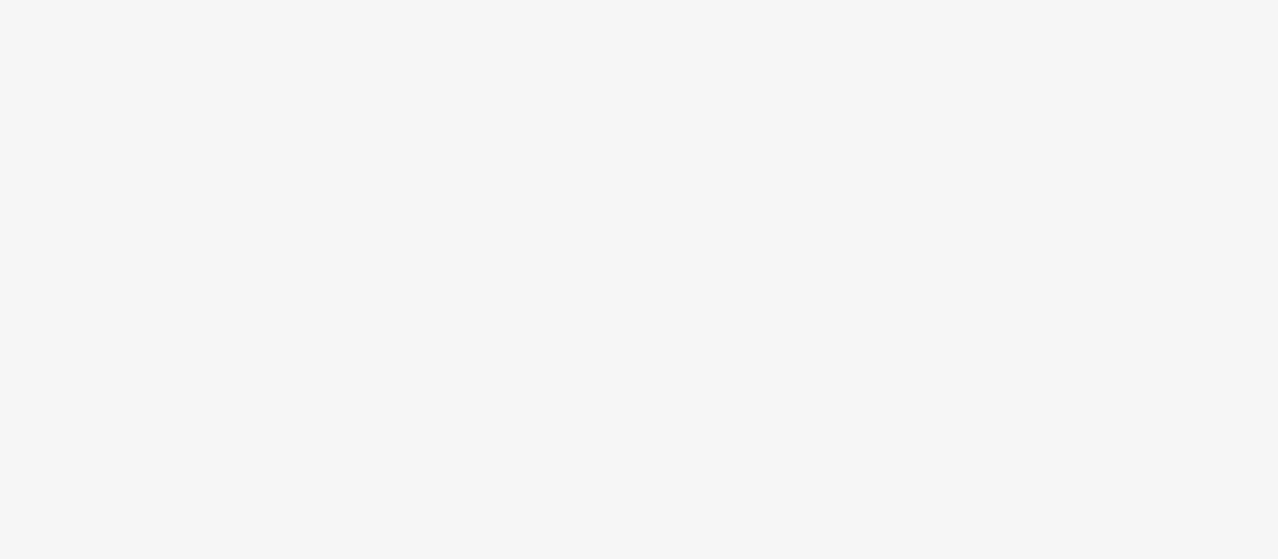scroll, scrollTop: 0, scrollLeft: 0, axis: both 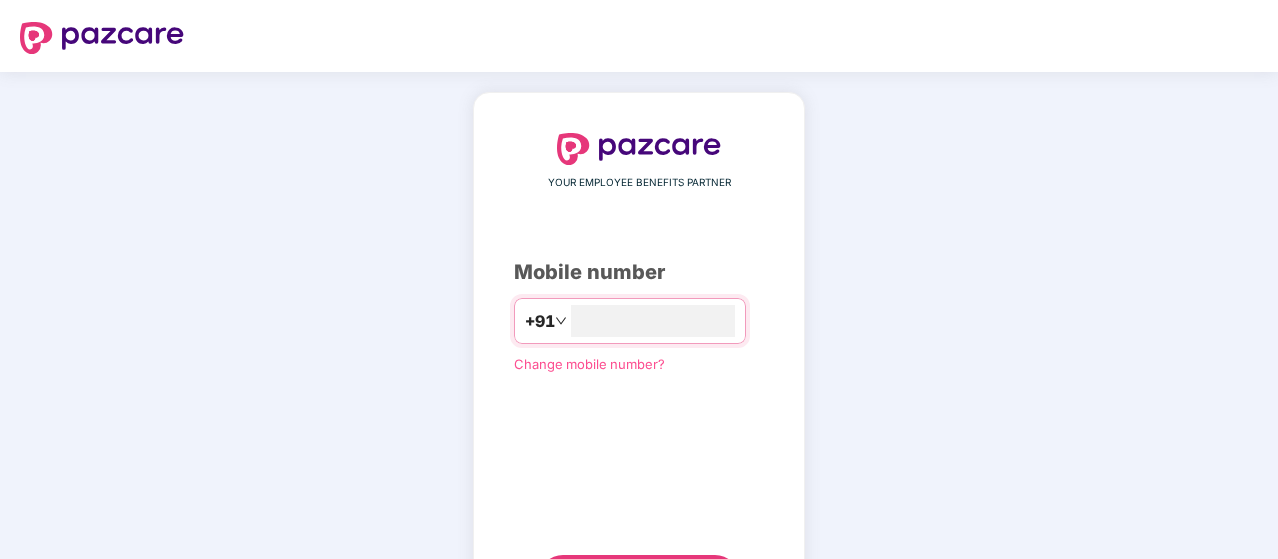 type on "**********" 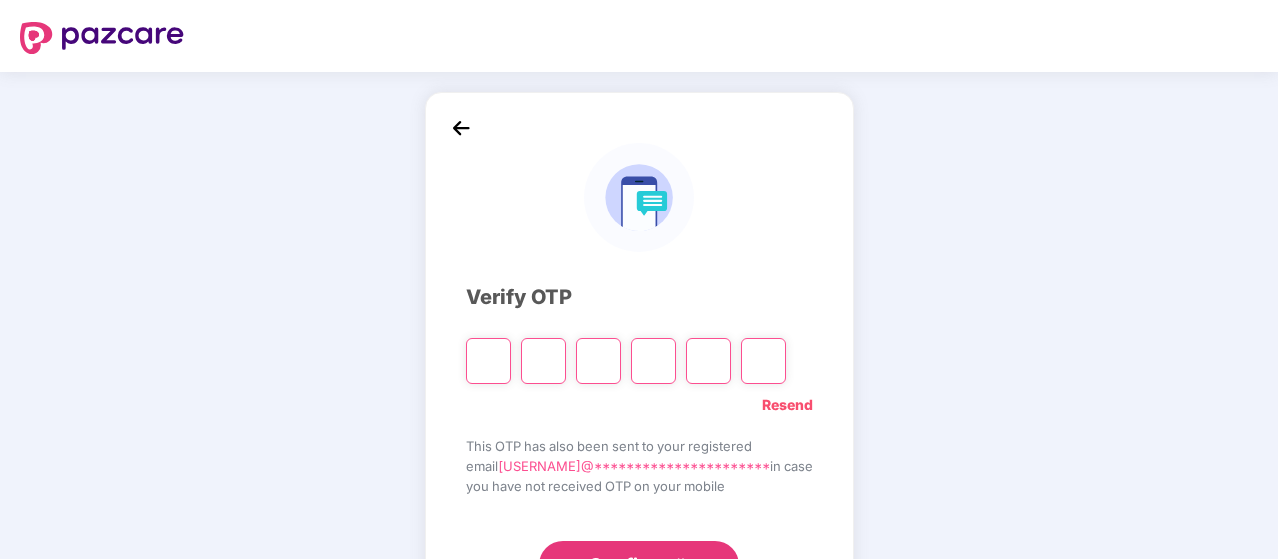 type on "*" 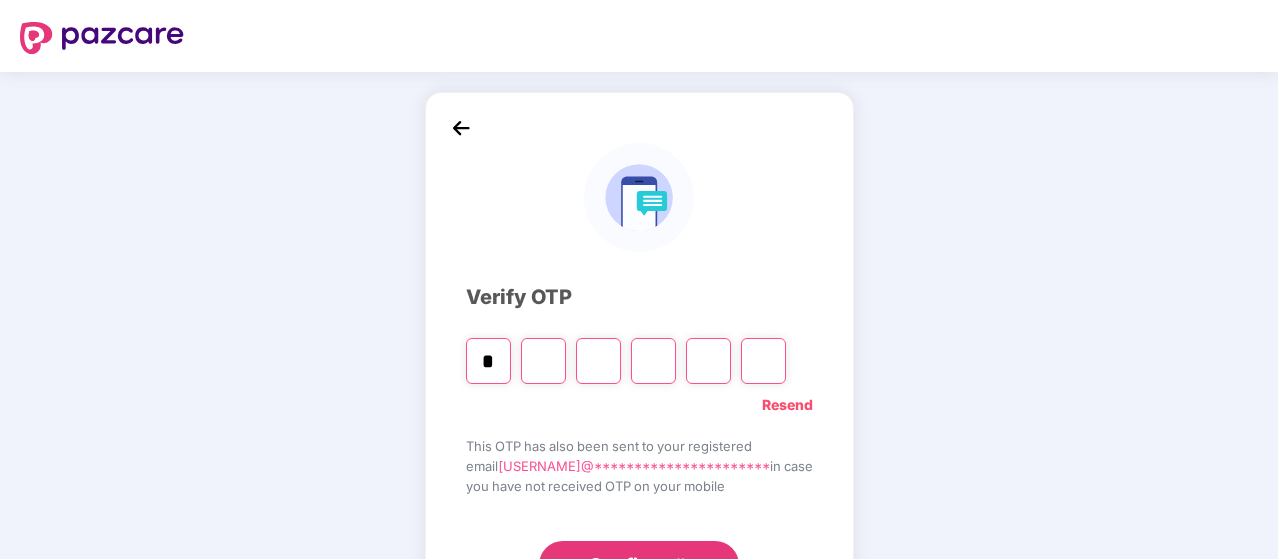 type on "*" 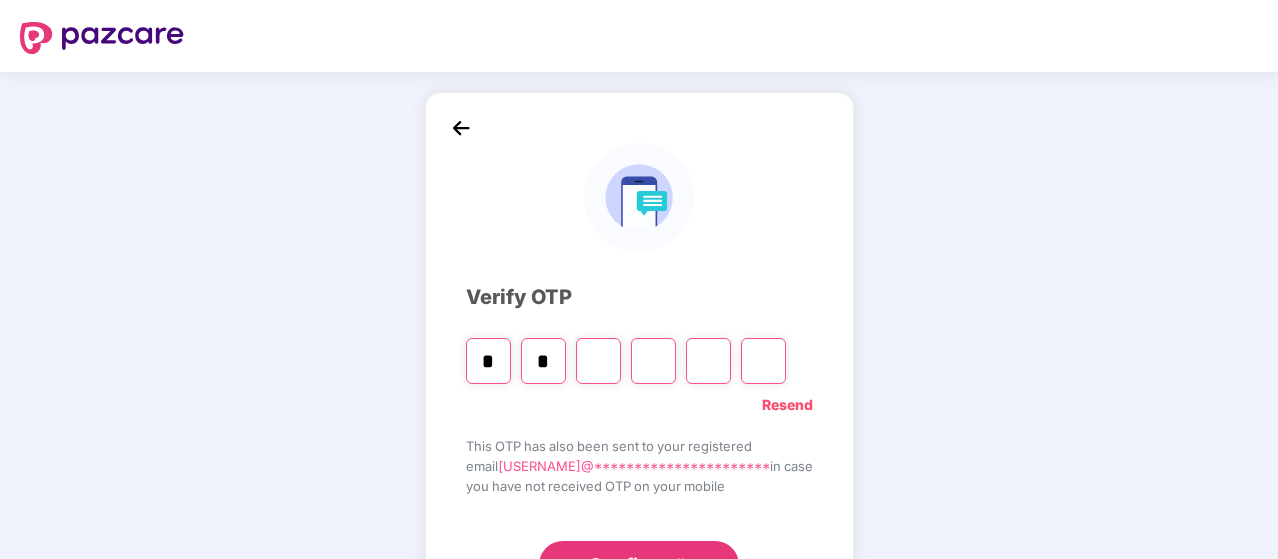 type on "*" 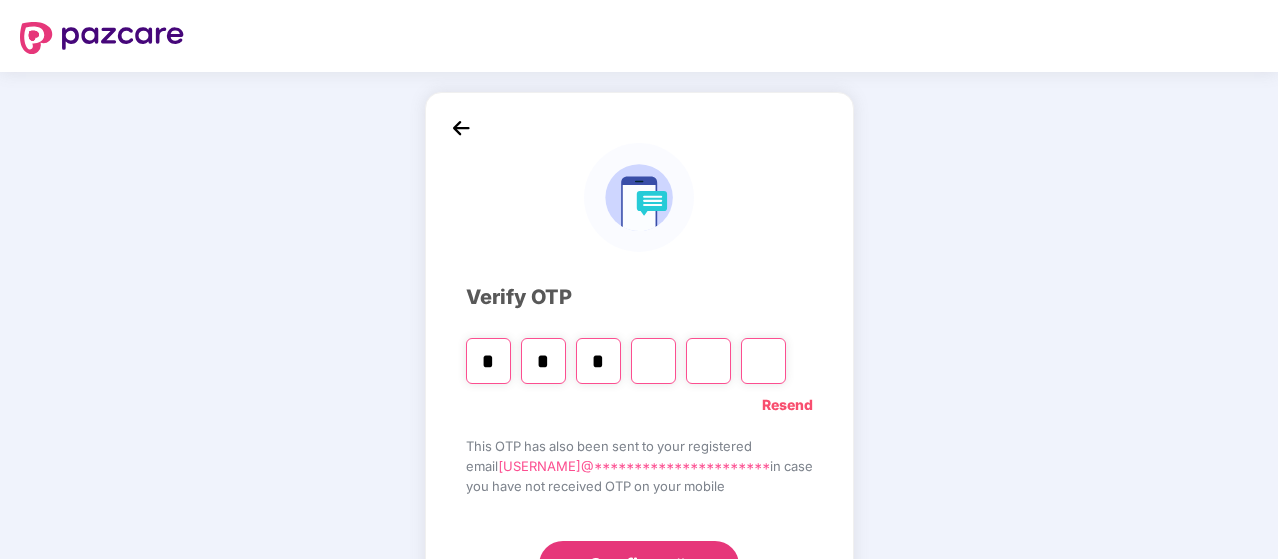 type on "*" 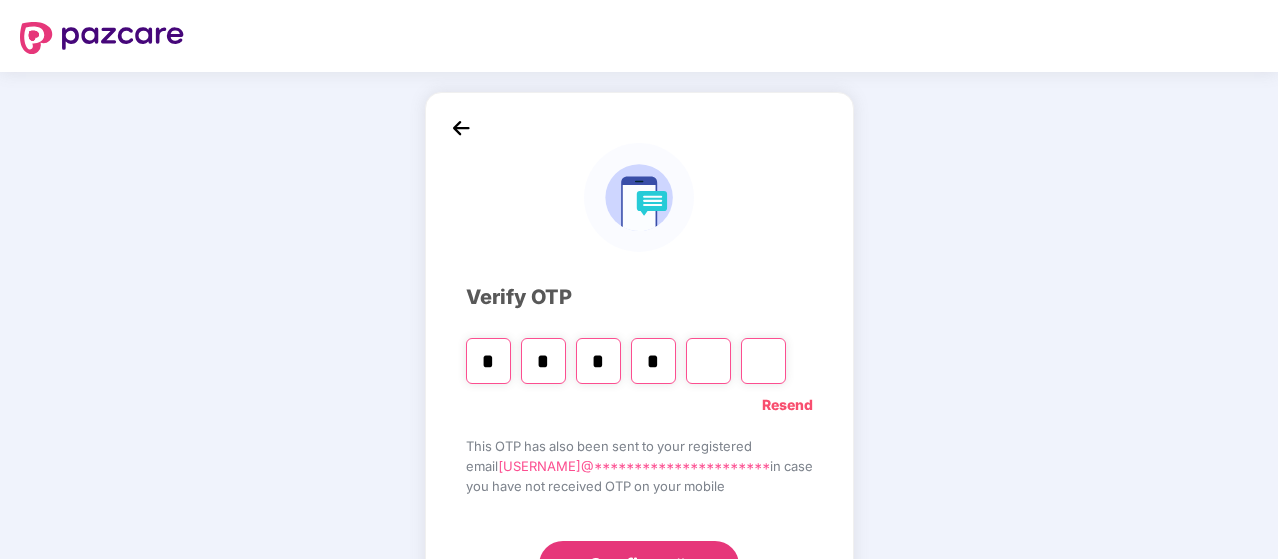 type on "*" 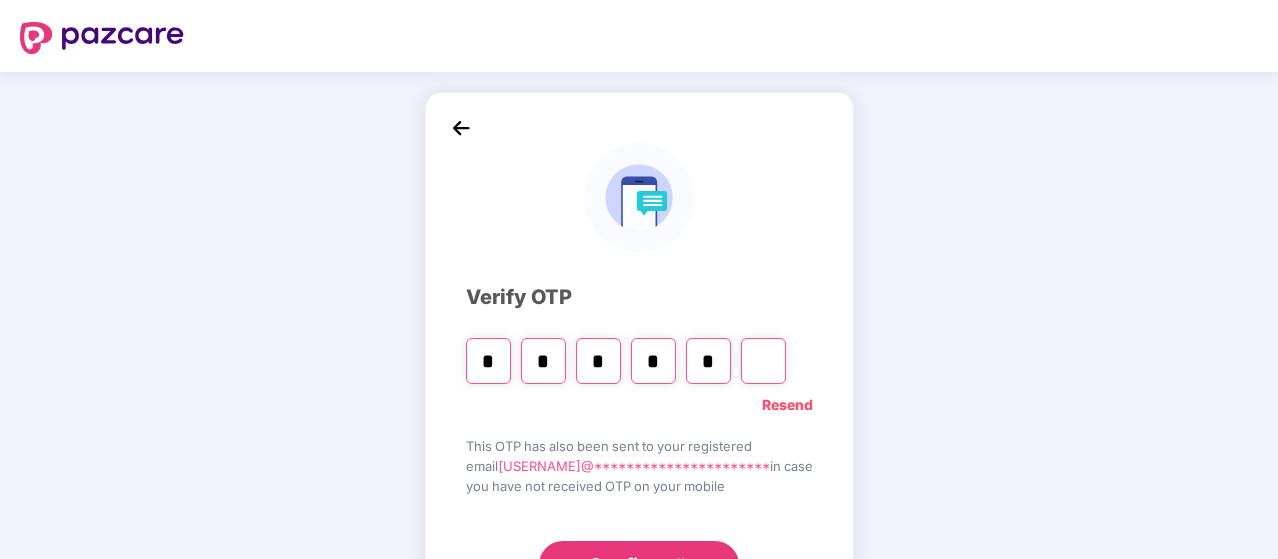 type on "*" 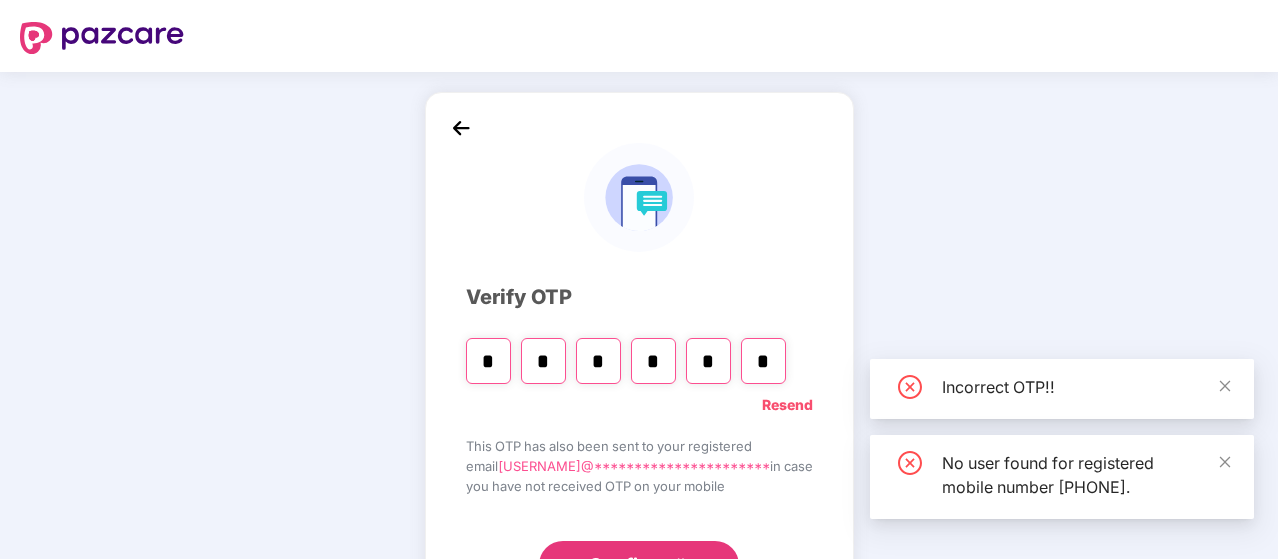 type 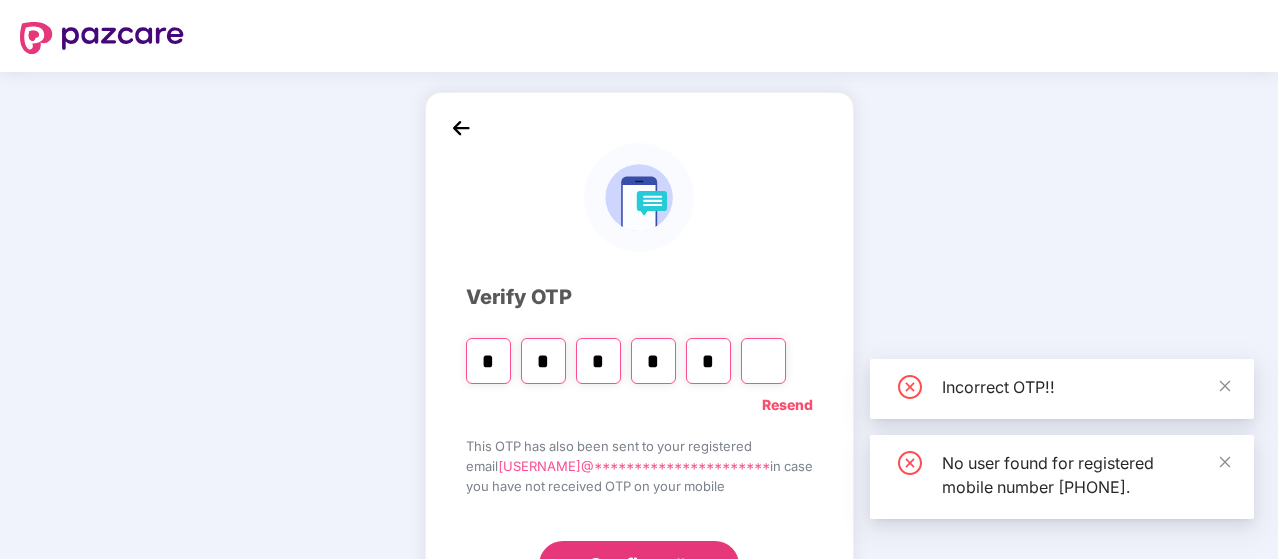type on "*" 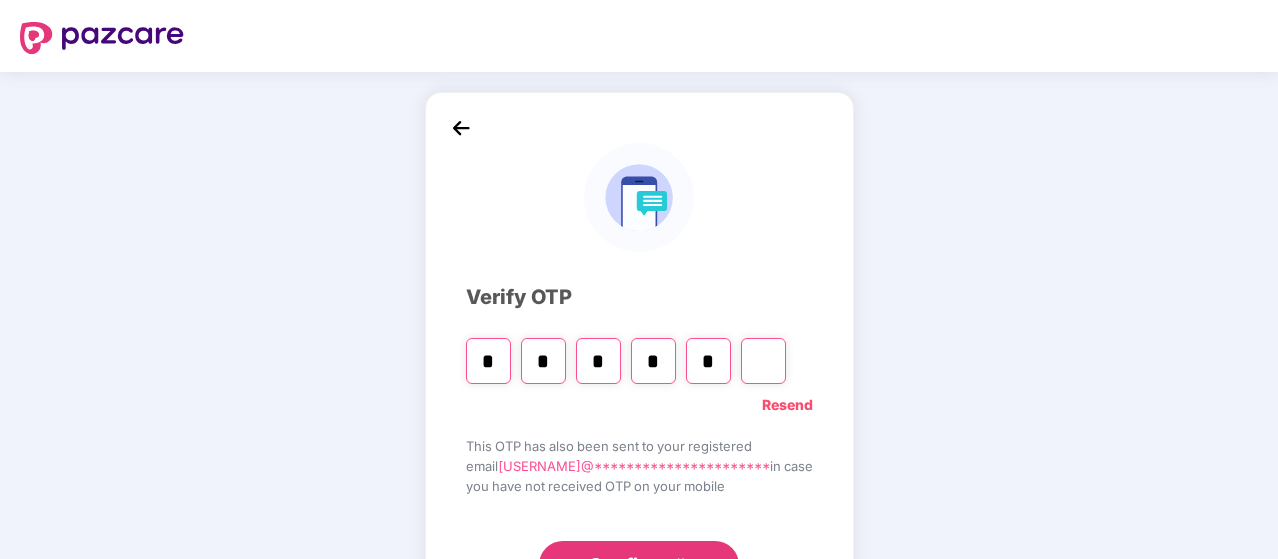 click on "*" at bounding box center [708, 361] 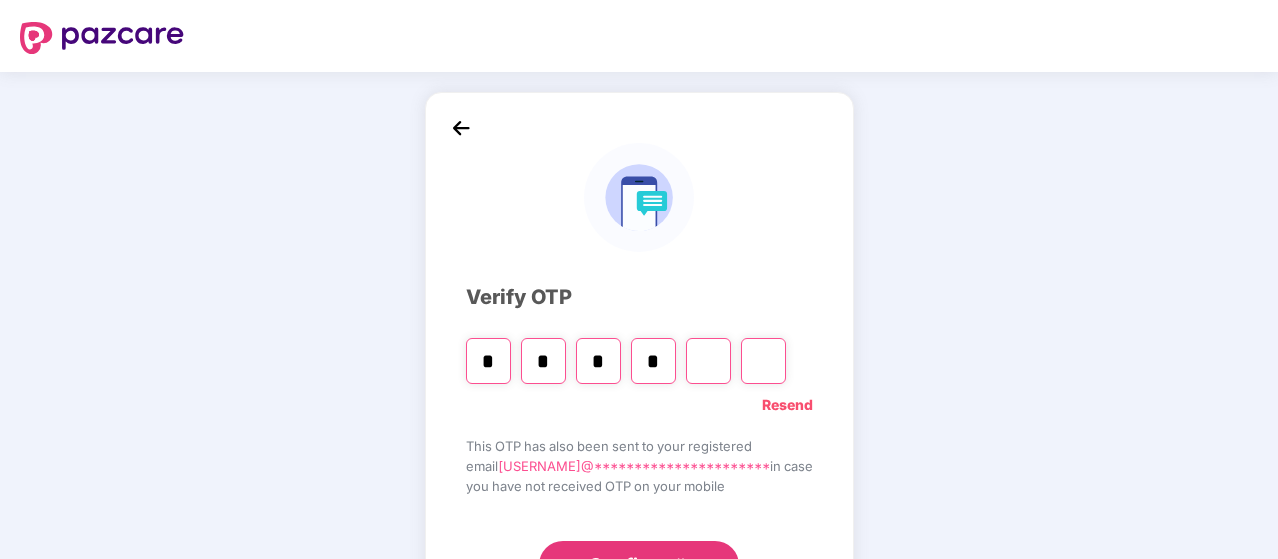 type on "*" 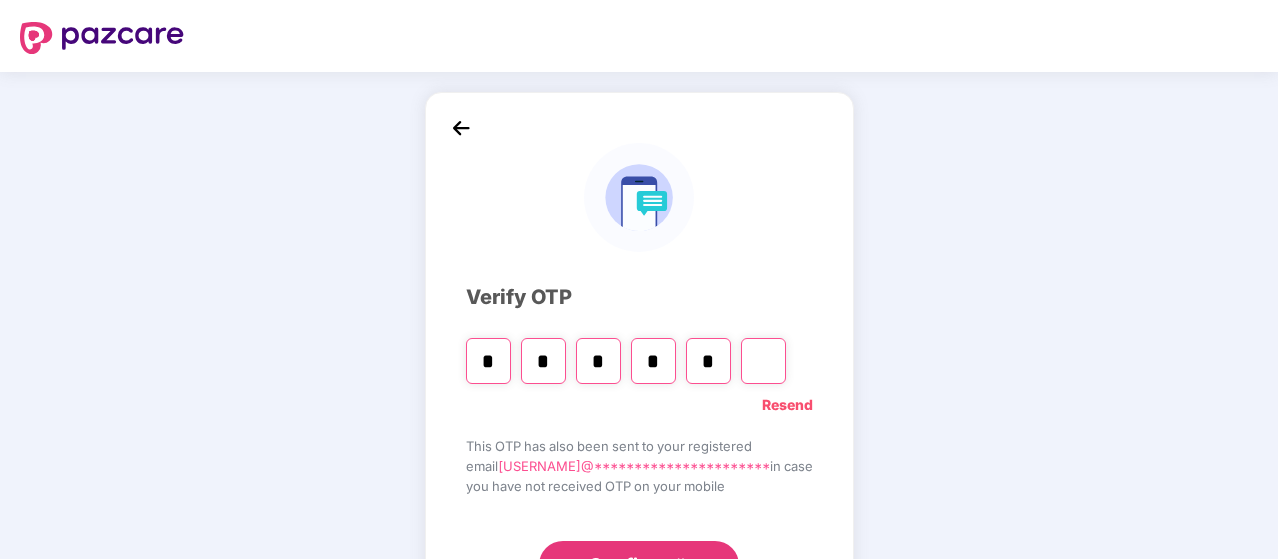 type on "*" 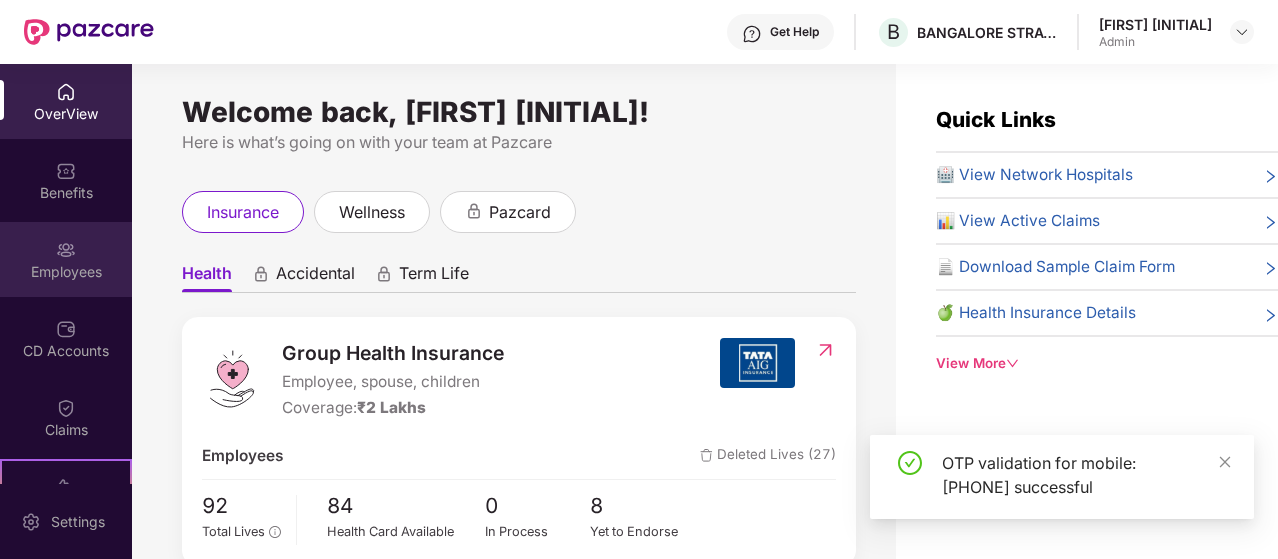 click on "Employees" at bounding box center (66, 259) 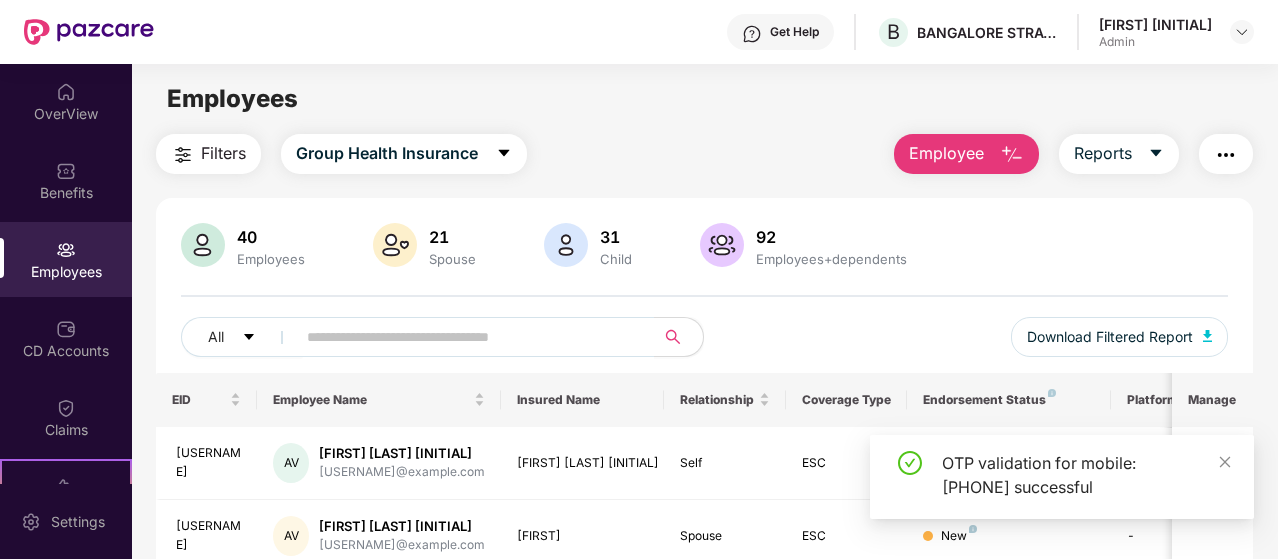 click on "Employee" at bounding box center [966, 154] 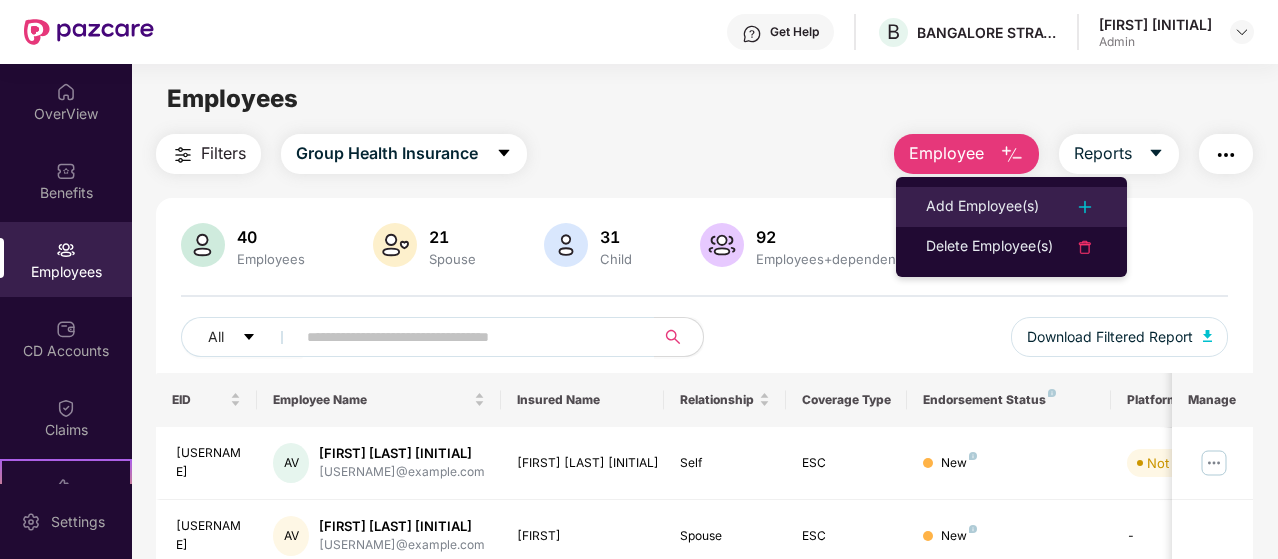click at bounding box center [1085, 207] 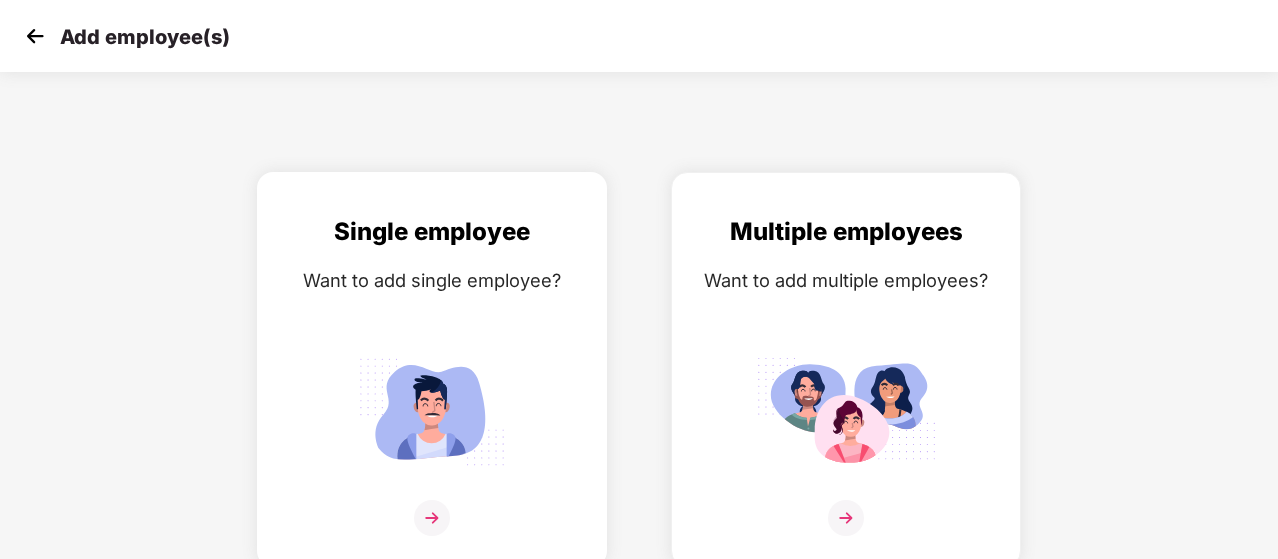 click at bounding box center [432, 518] 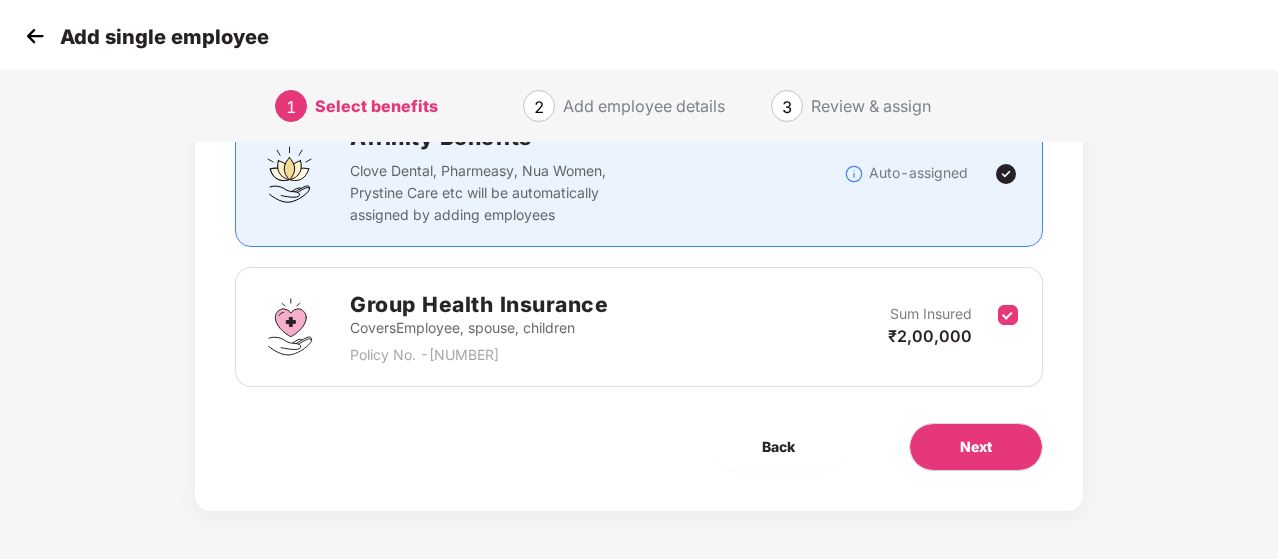 scroll, scrollTop: 178, scrollLeft: 0, axis: vertical 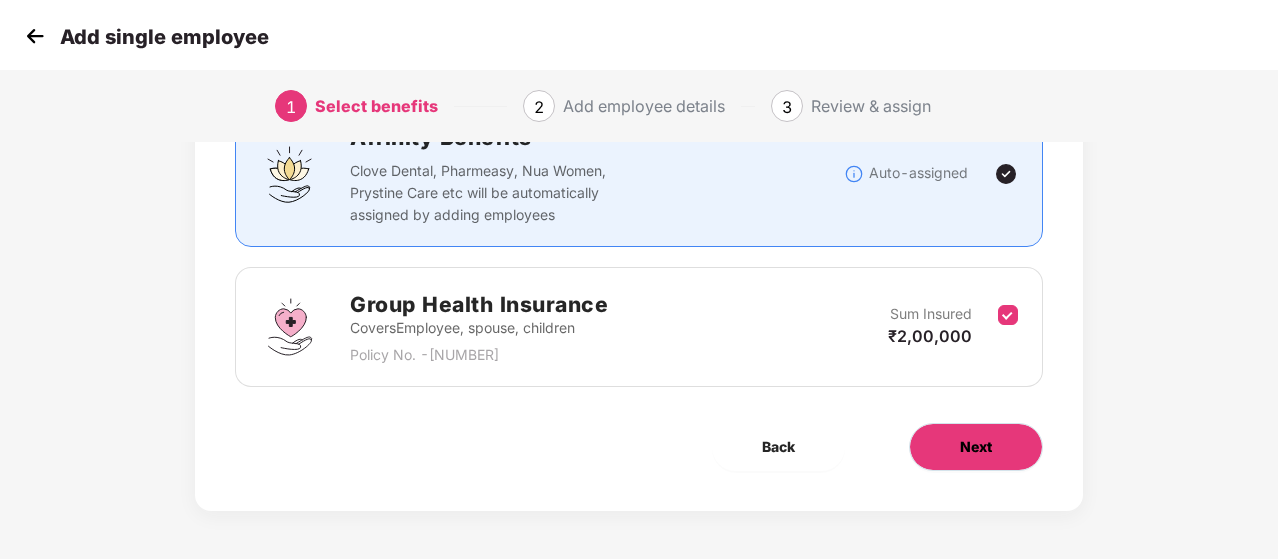 click on "Next" at bounding box center (976, 447) 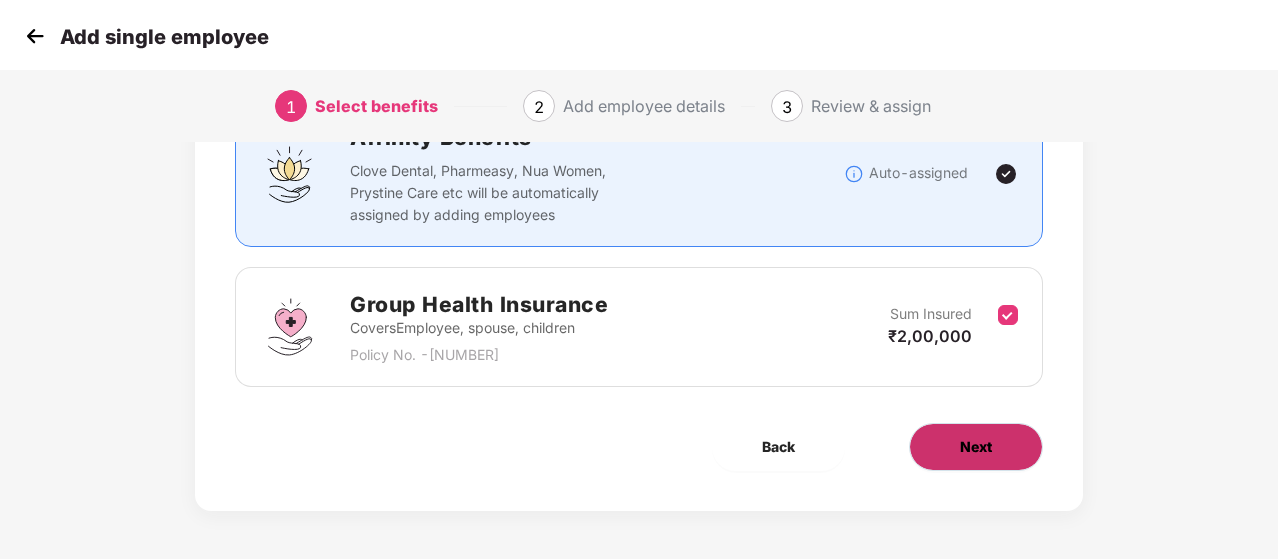 scroll, scrollTop: 0, scrollLeft: 0, axis: both 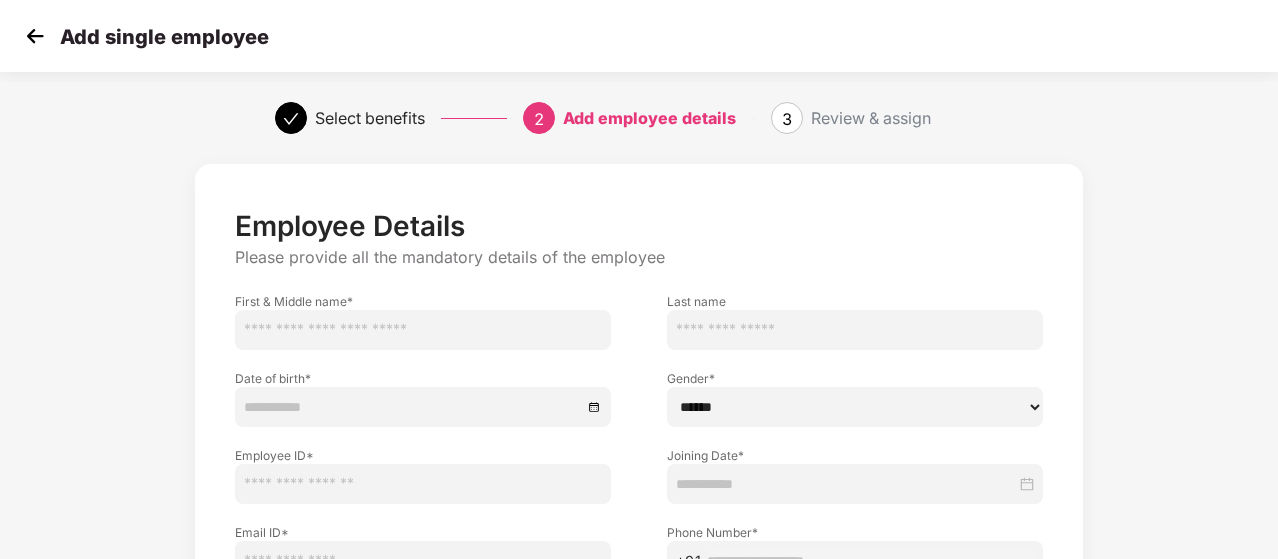click at bounding box center (423, 330) 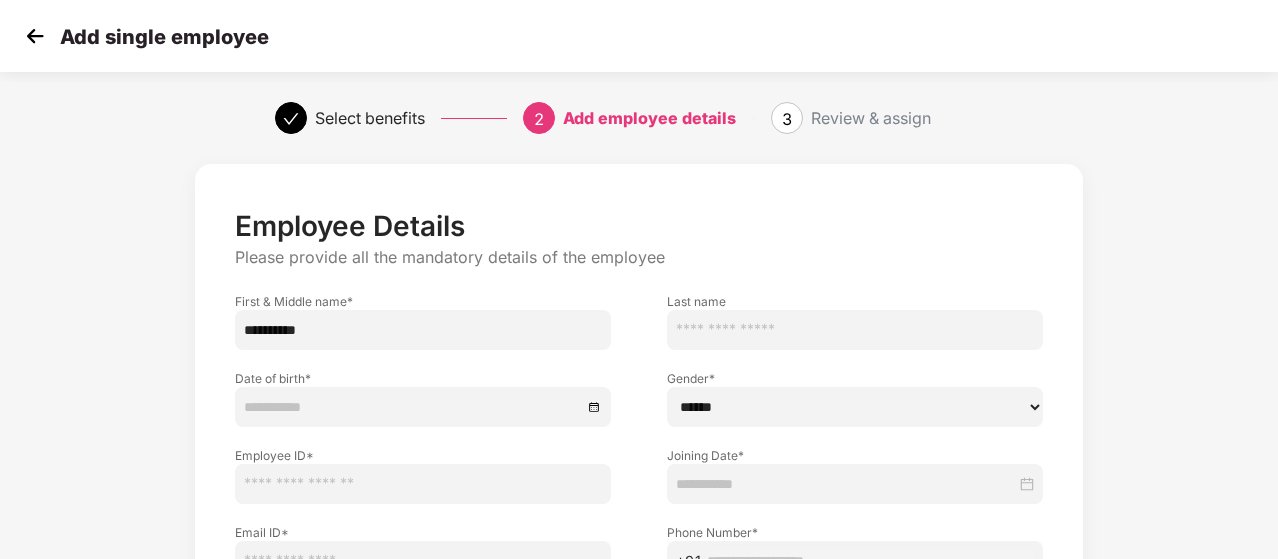type on "**********" 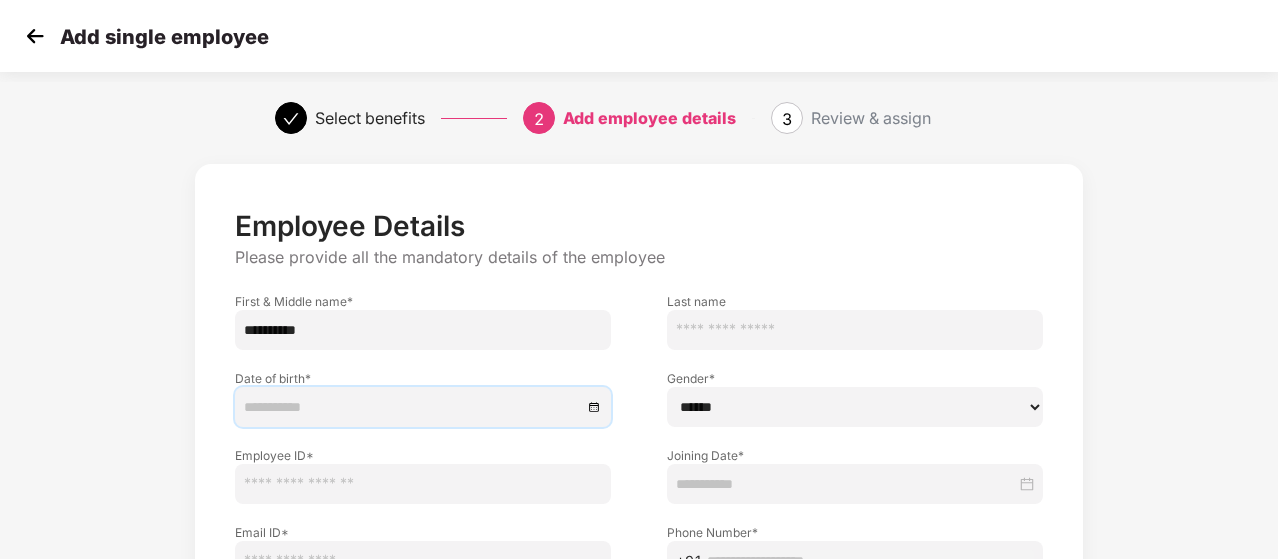click at bounding box center (413, 407) 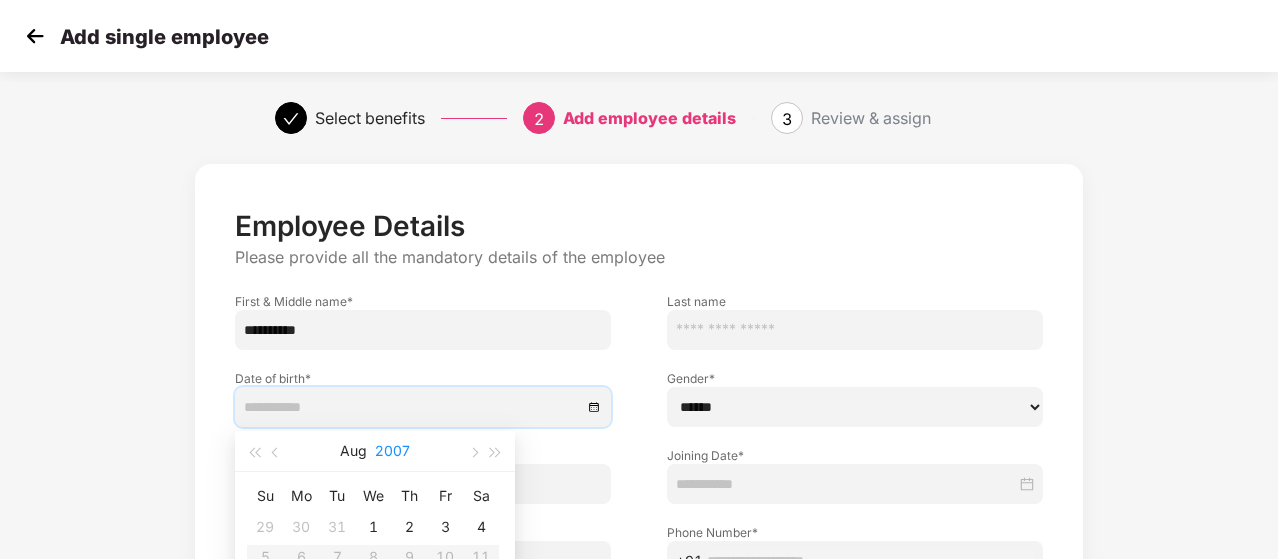 click on "2007" at bounding box center [392, 451] 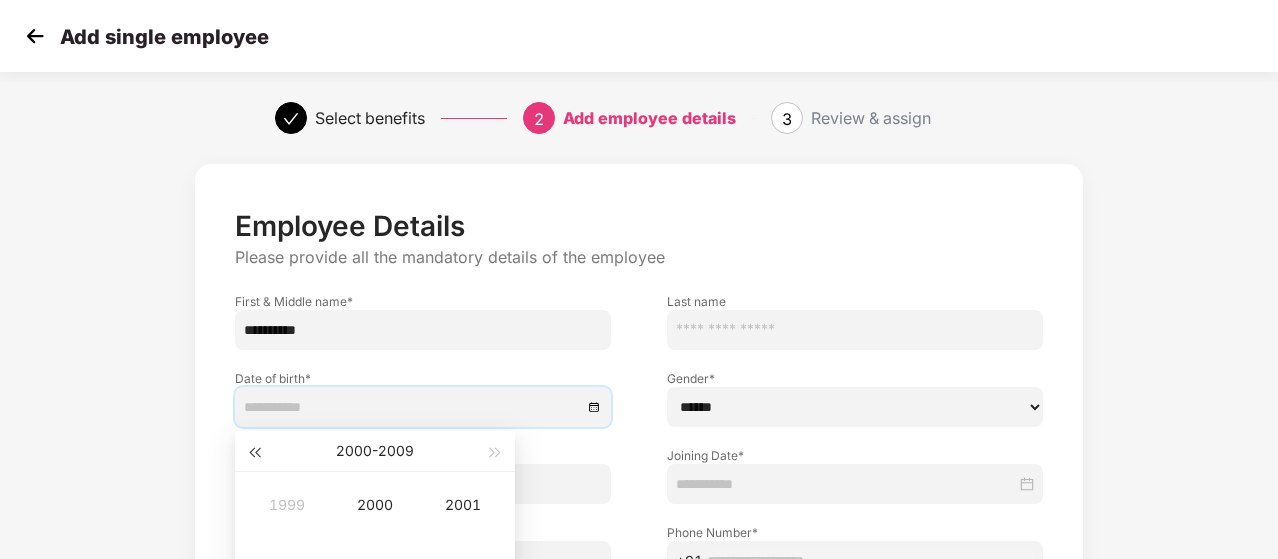click at bounding box center (254, 451) 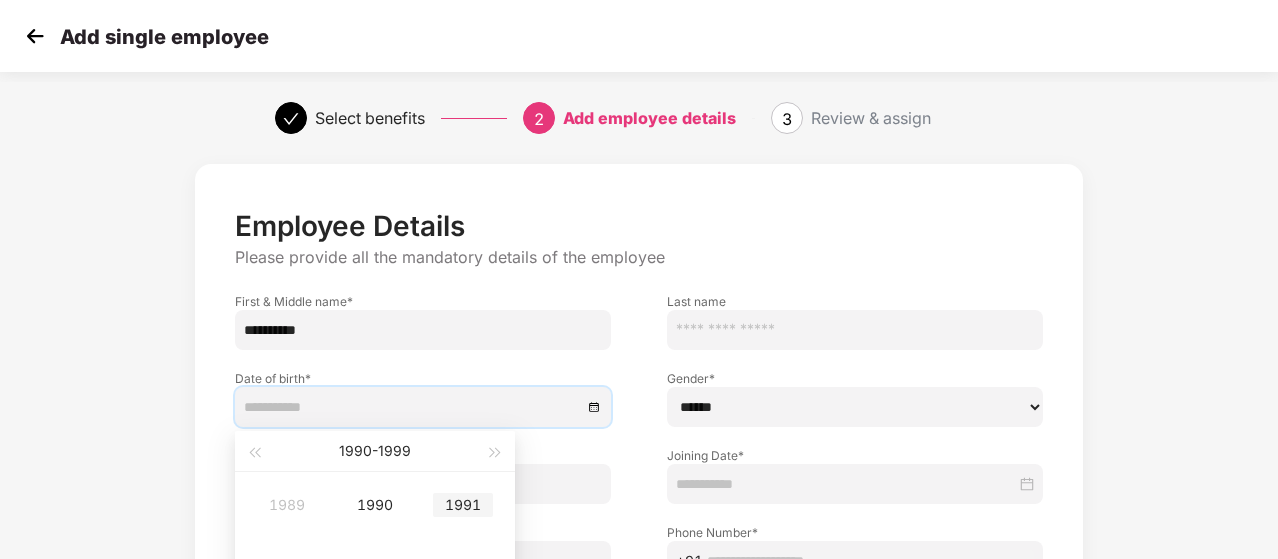 type on "**********" 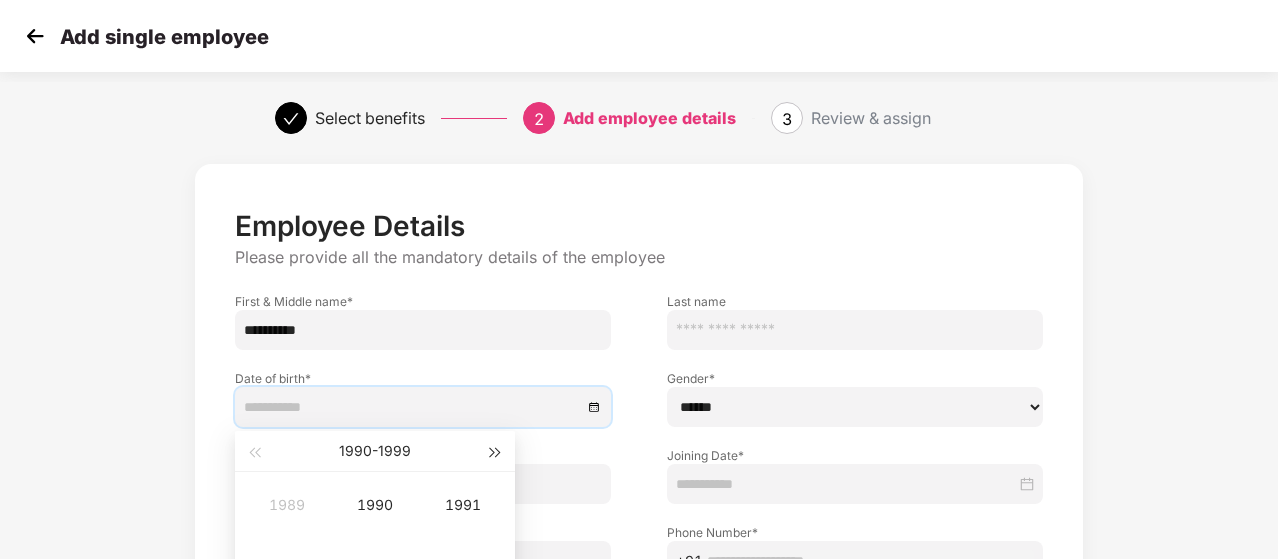 type on "**********" 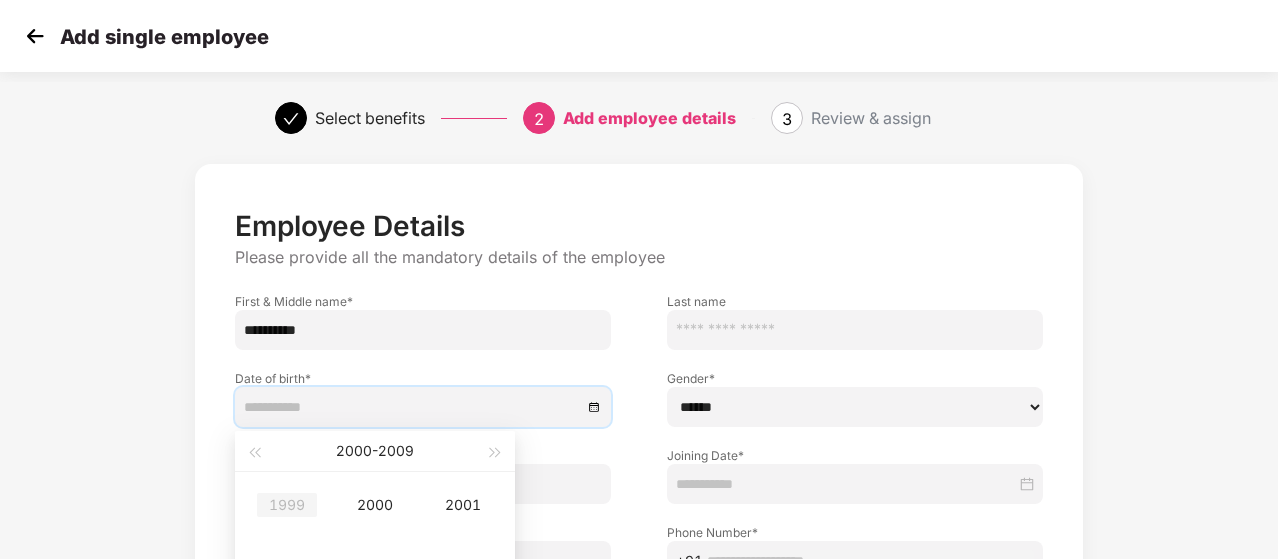 type on "**********" 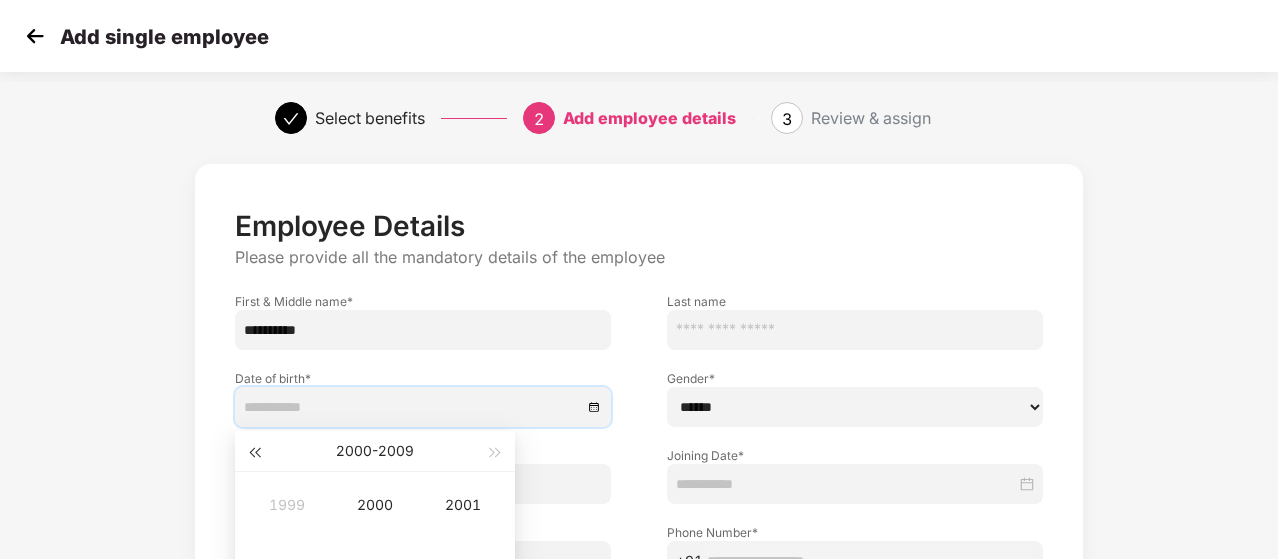 click at bounding box center (254, 451) 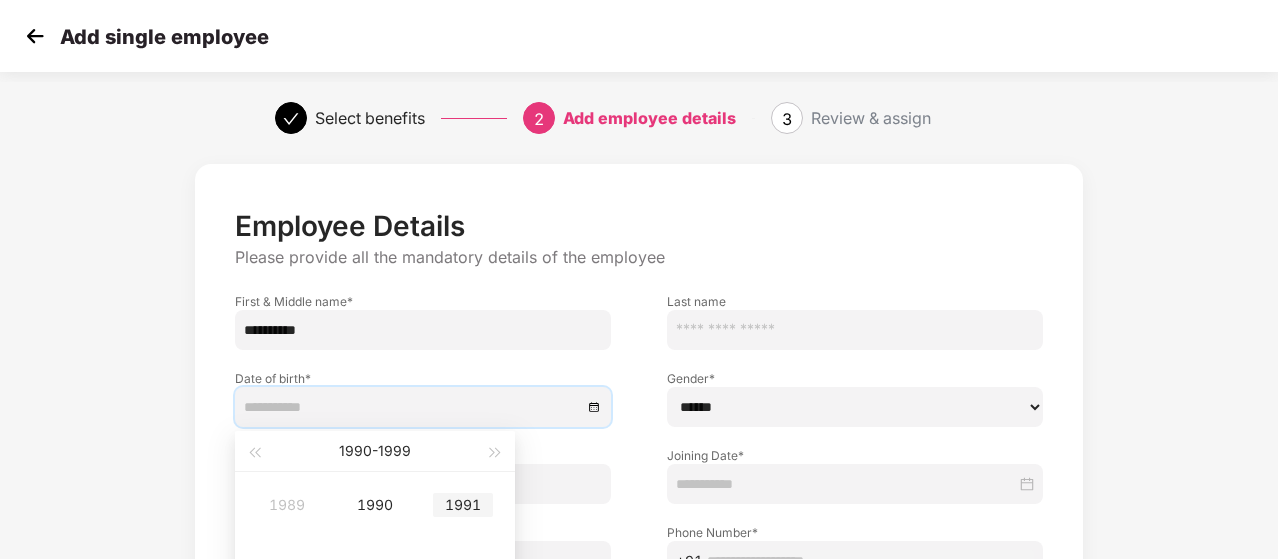 type on "**********" 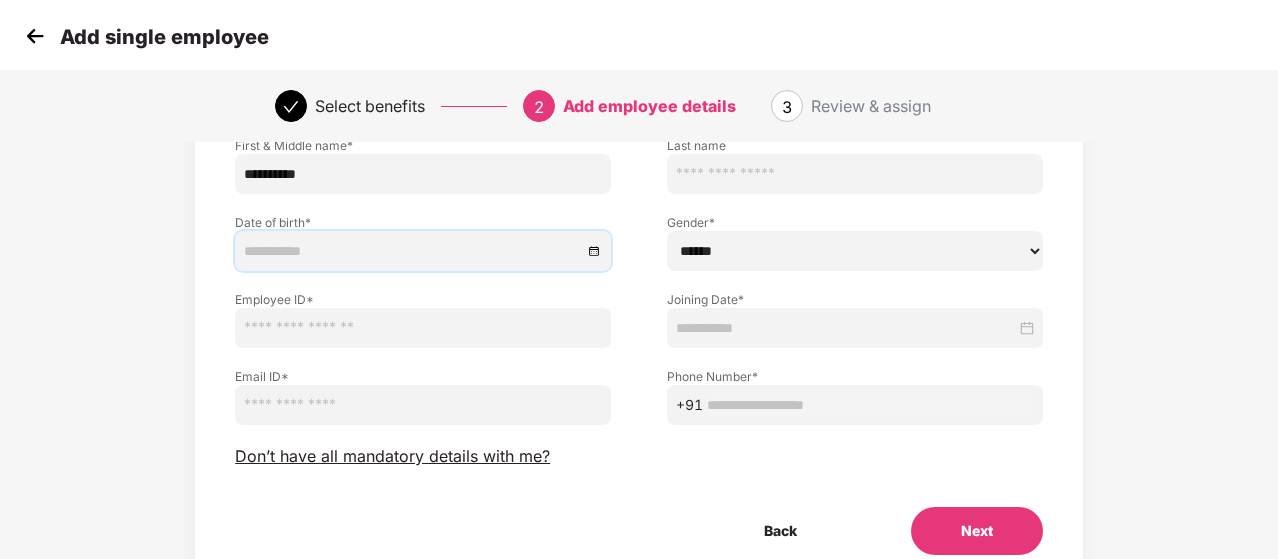 scroll, scrollTop: 152, scrollLeft: 0, axis: vertical 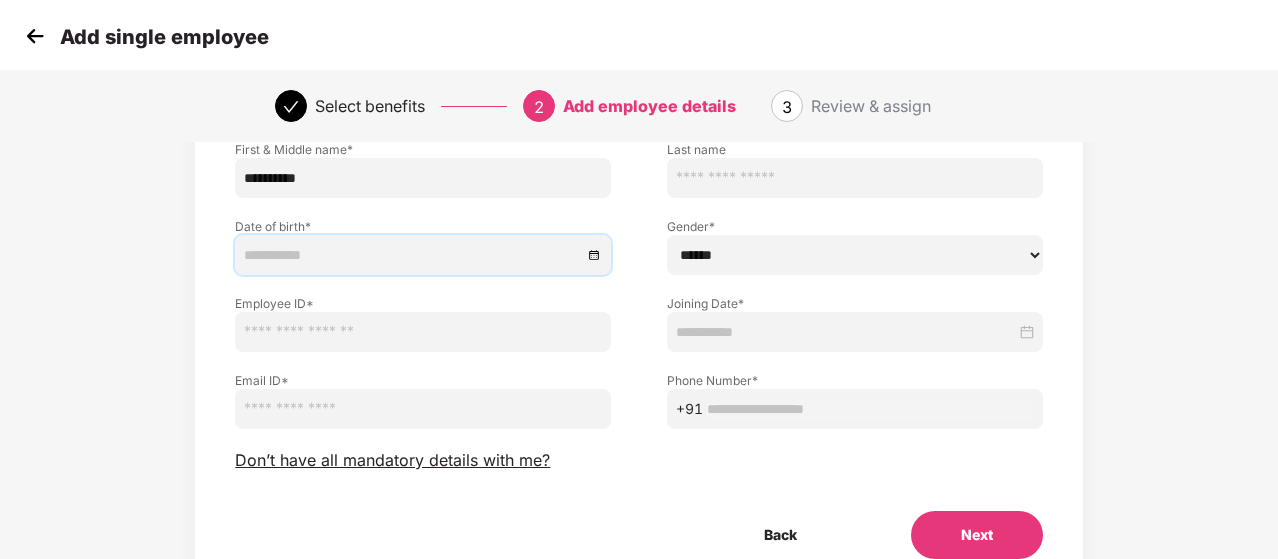click at bounding box center (423, 255) 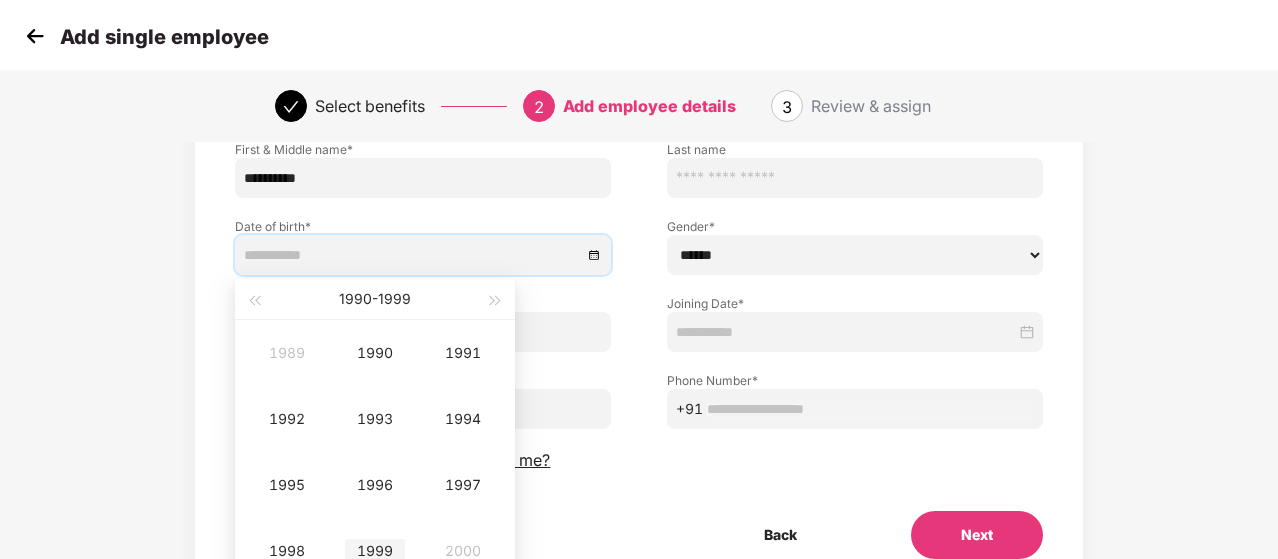 type on "**********" 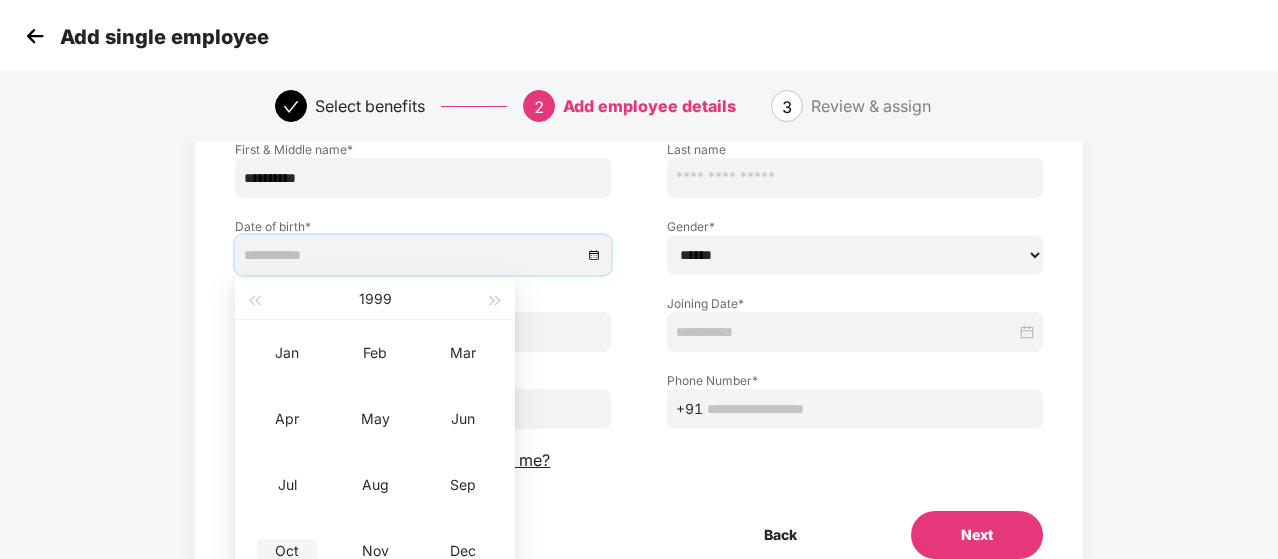 type on "**********" 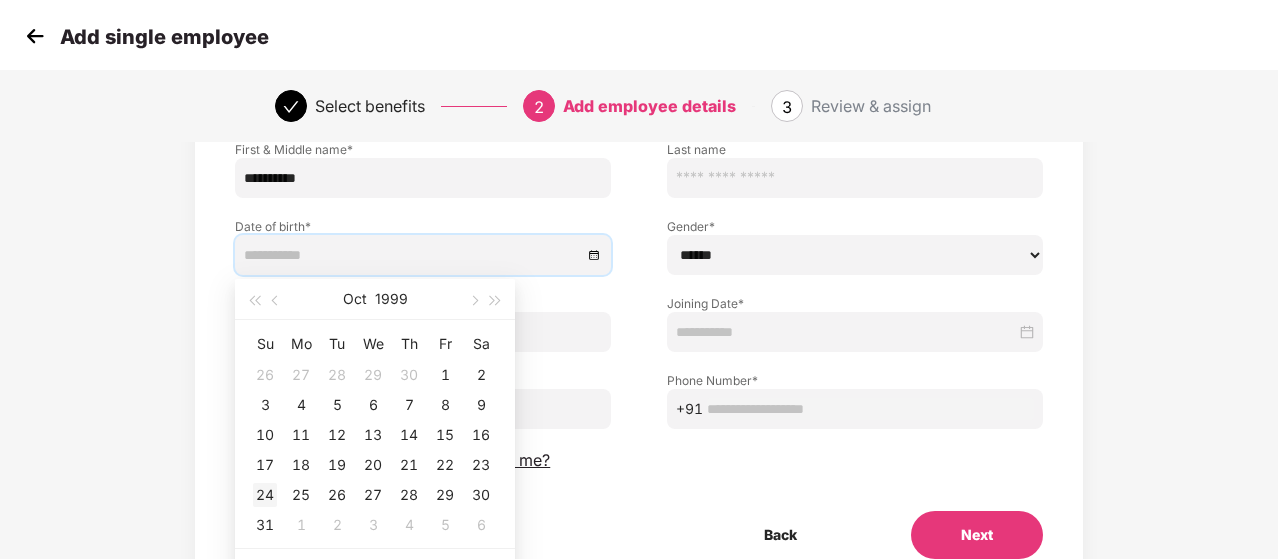 type on "**********" 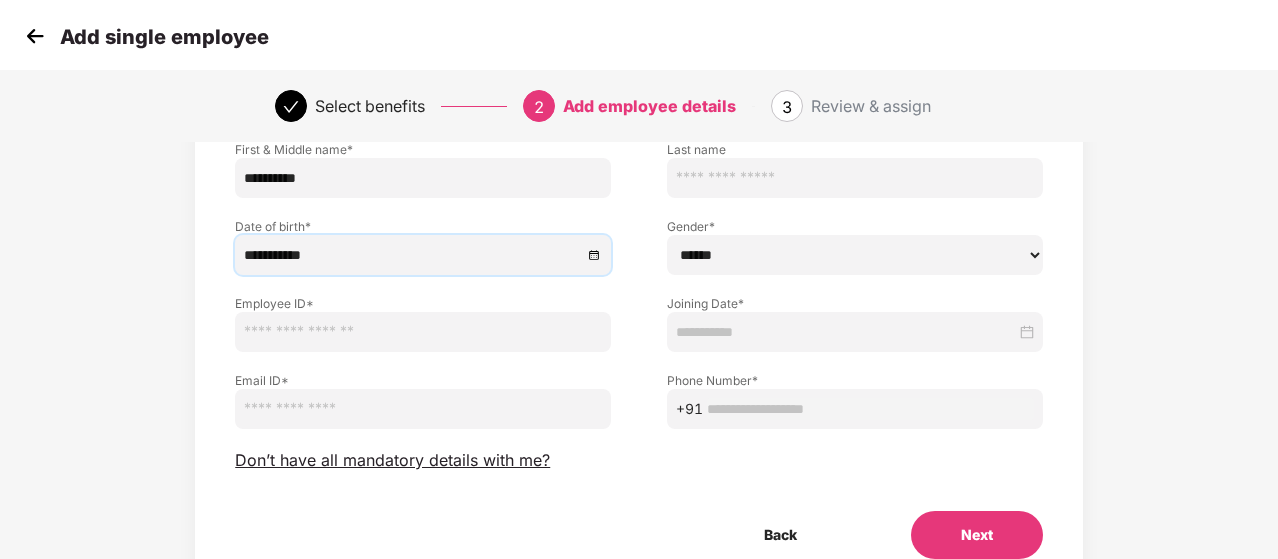 click on "****** **** ******" at bounding box center (855, 255) 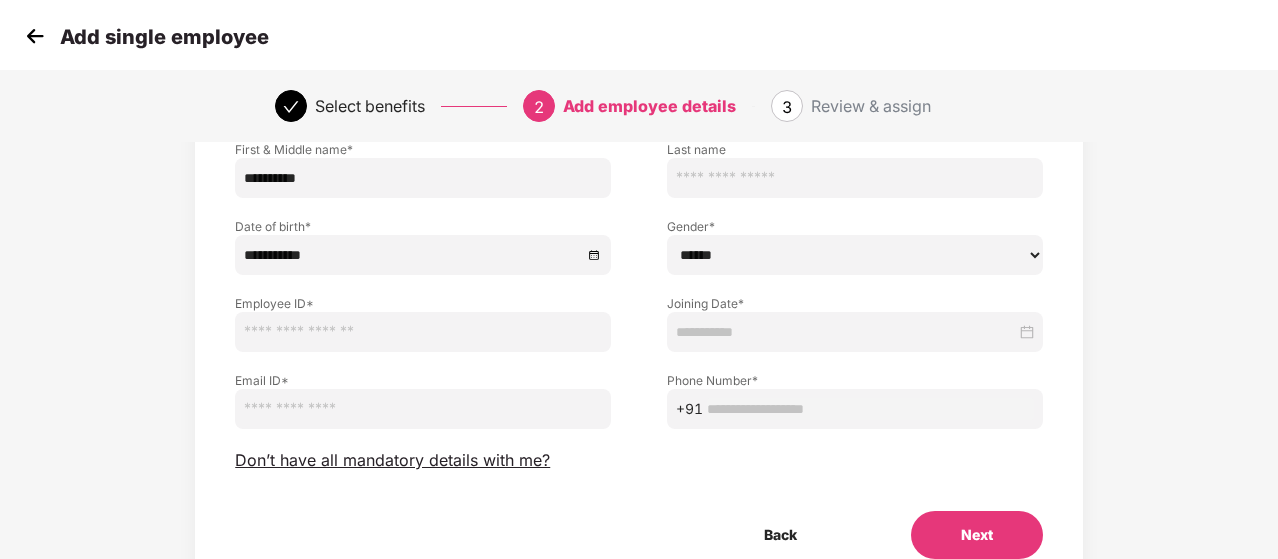 select on "******" 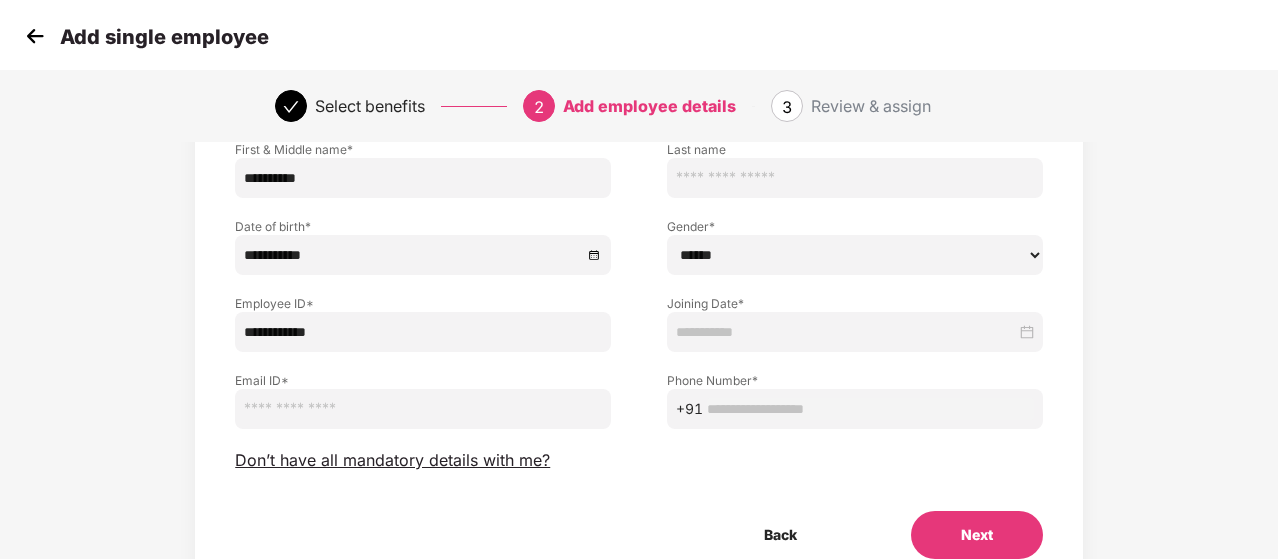 type on "**********" 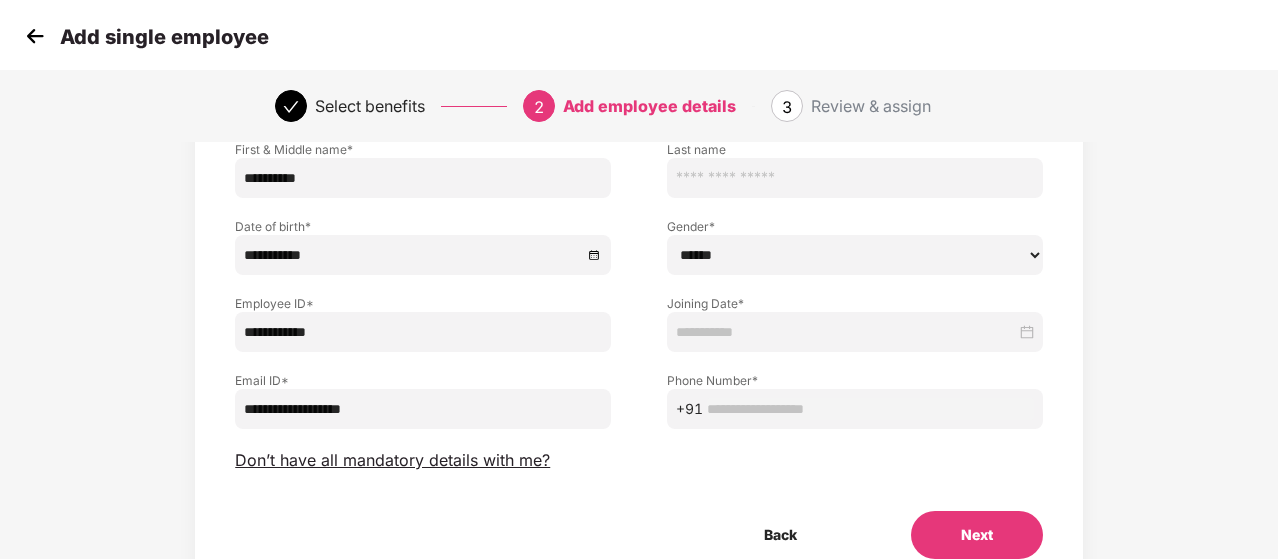 type on "**********" 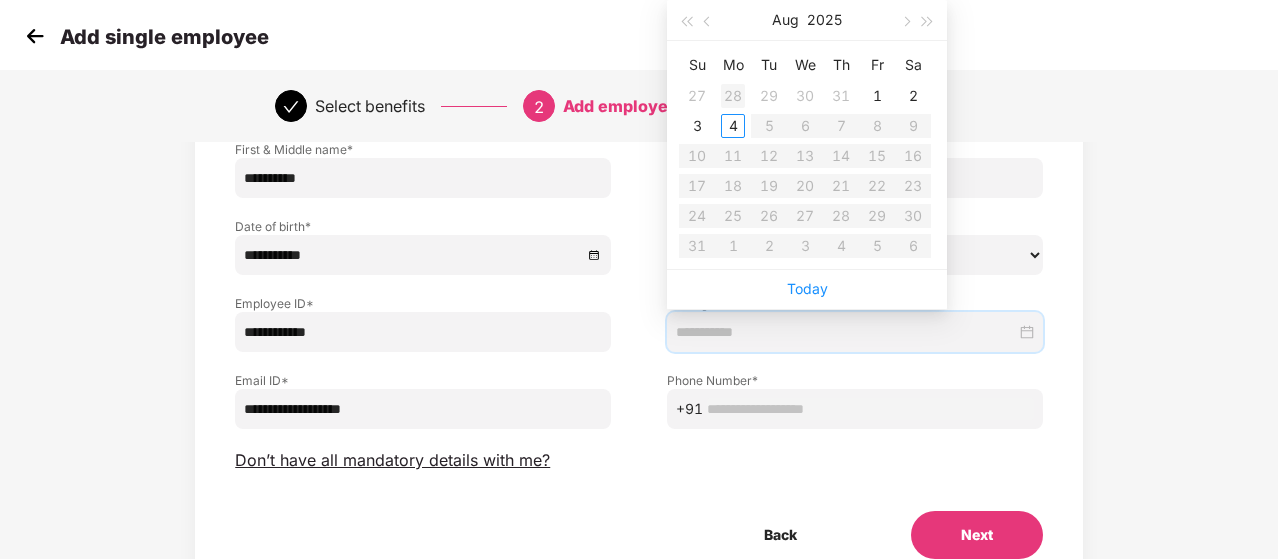 type on "**********" 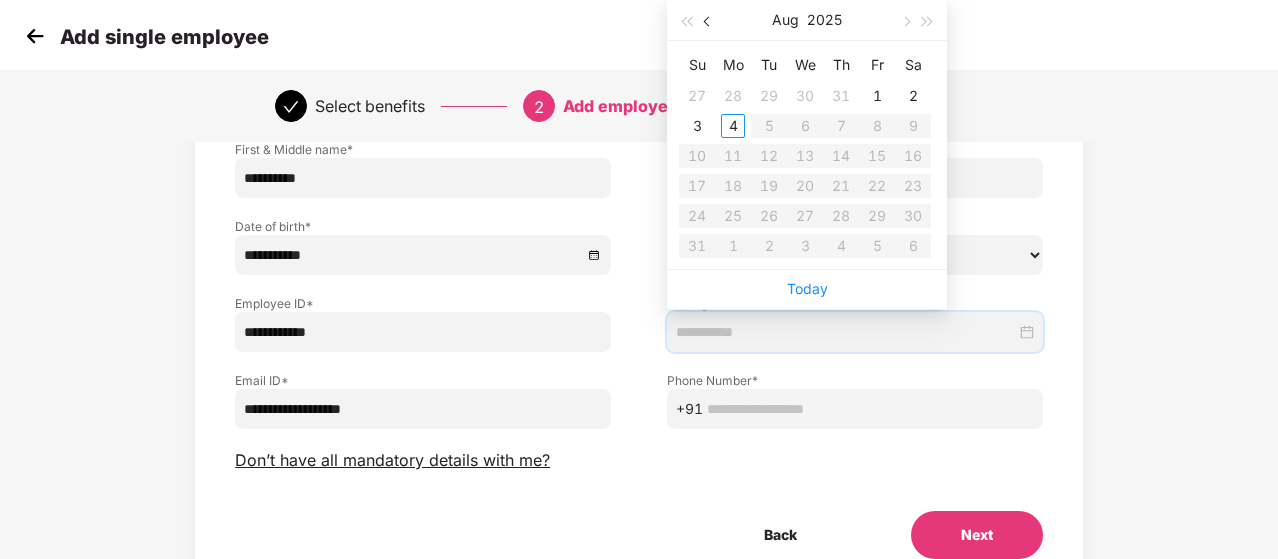 click at bounding box center [709, 22] 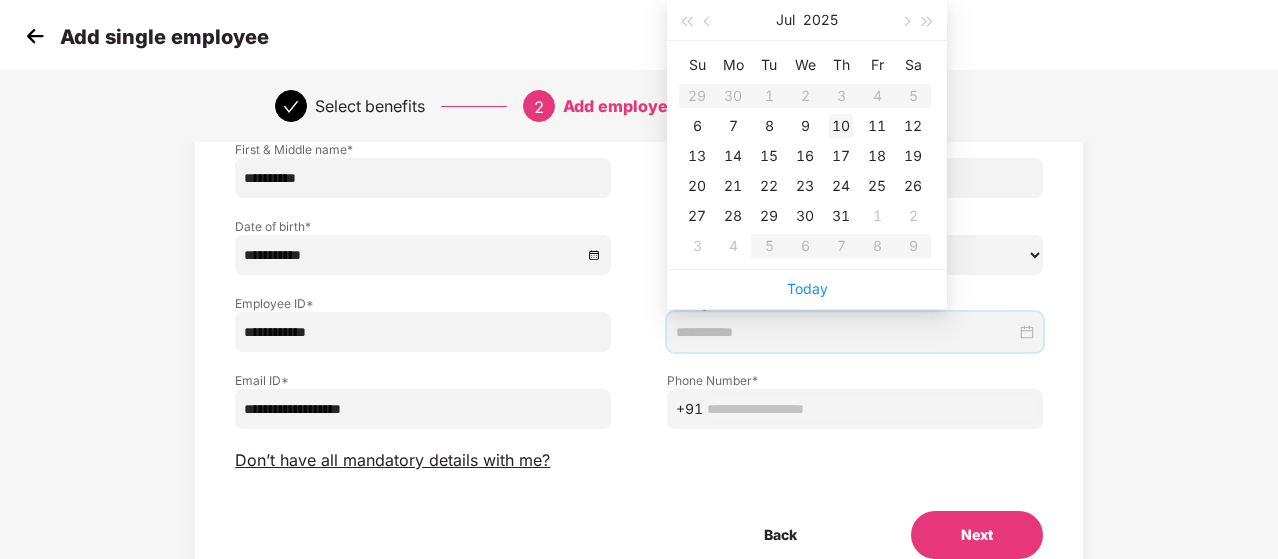 type on "**********" 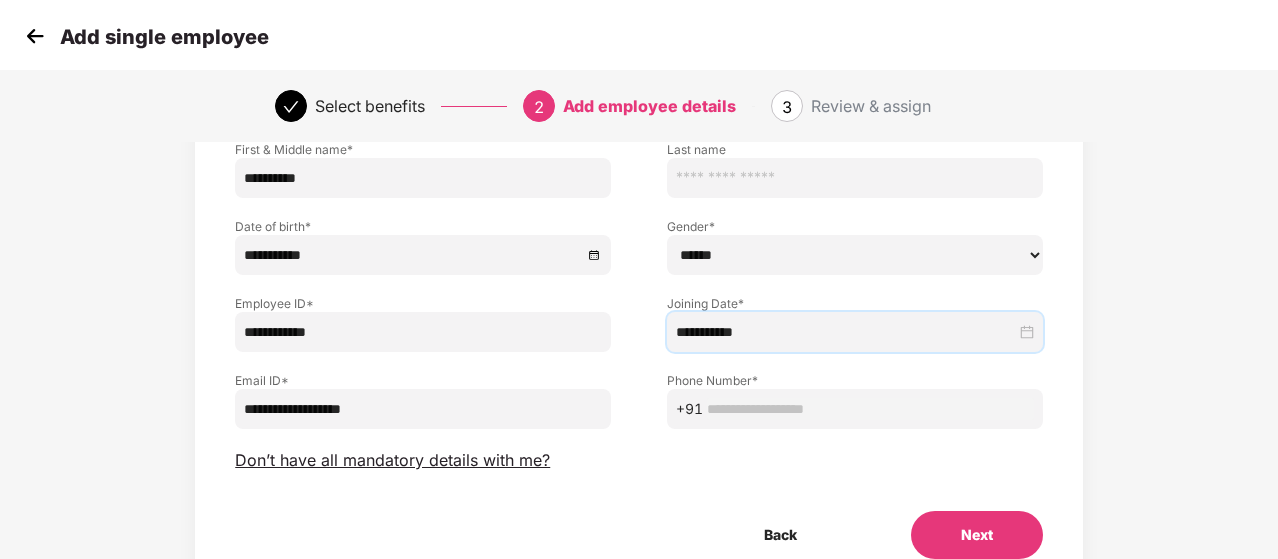 click at bounding box center (870, 409) 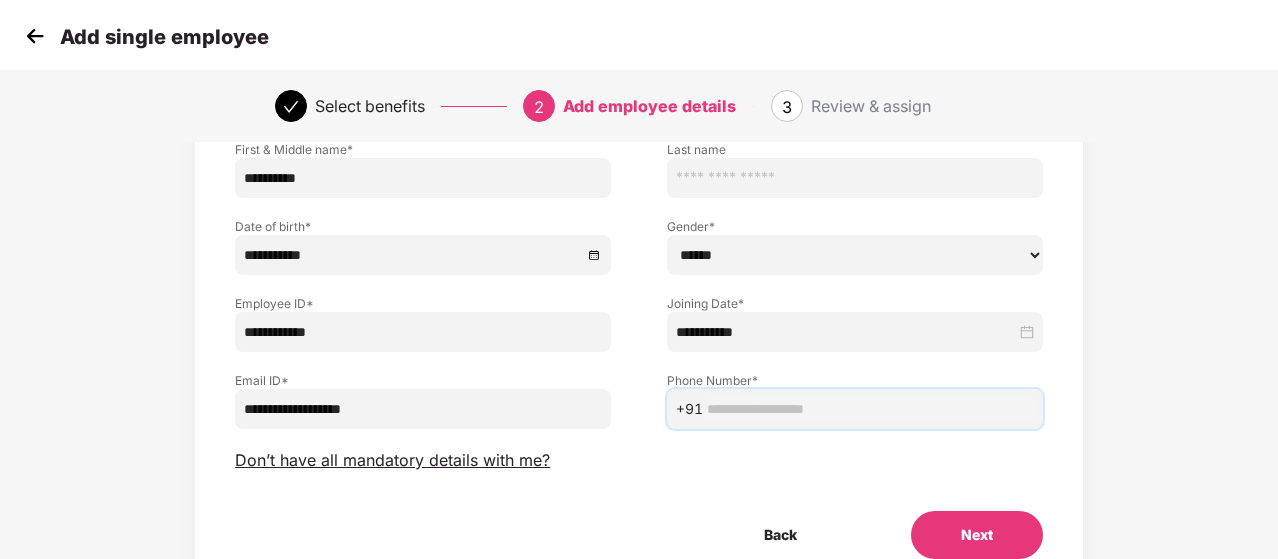 paste on "**********" 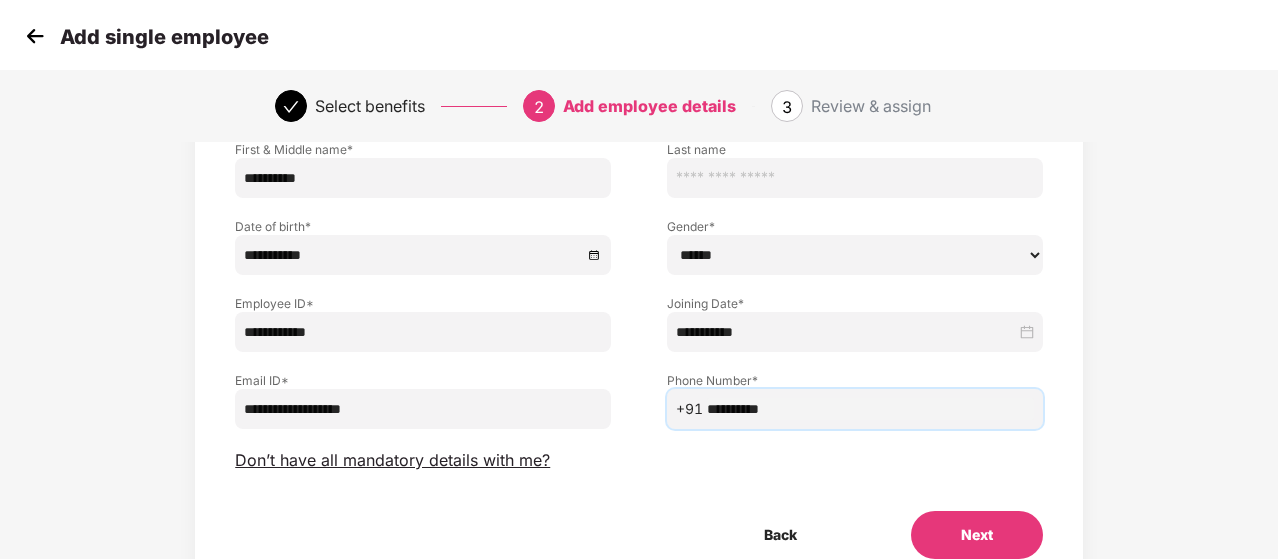 type on "**********" 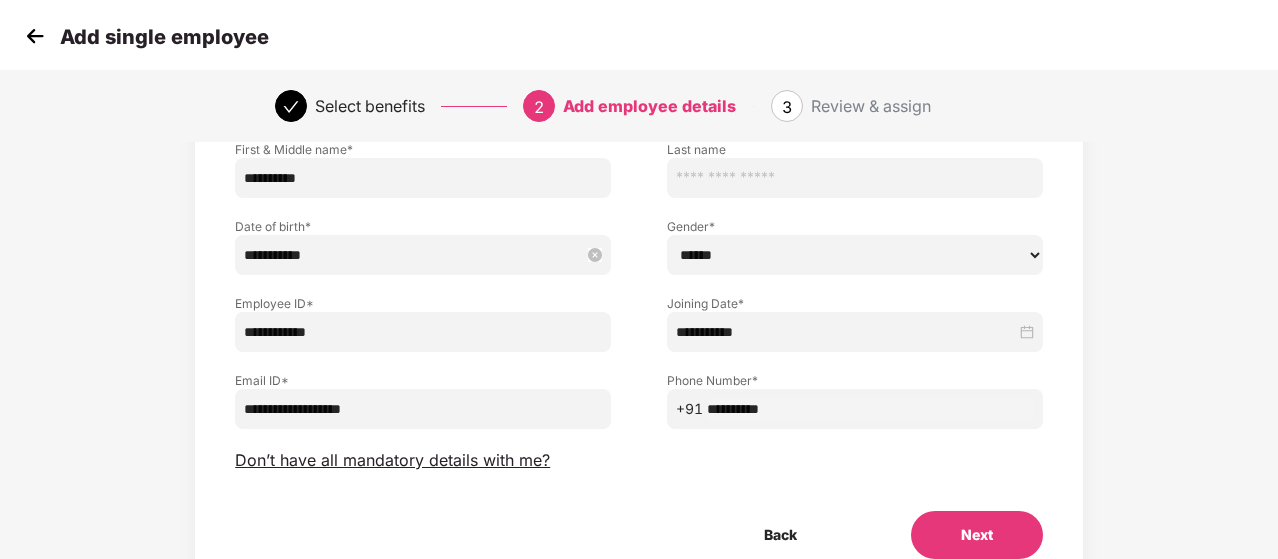 click on "**********" at bounding box center (423, 255) 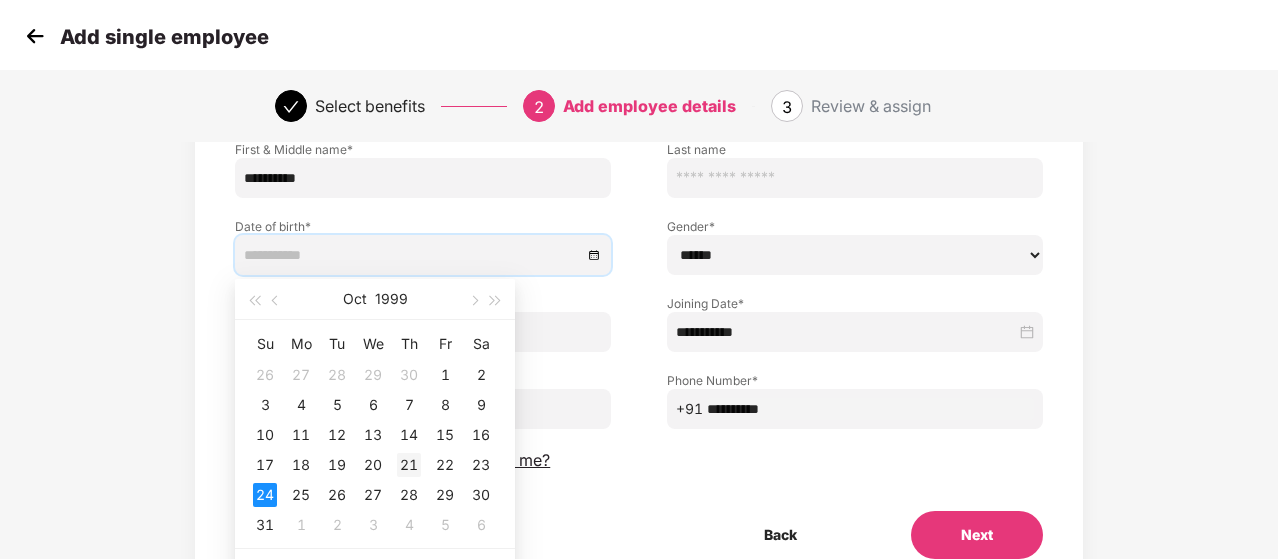 type on "**********" 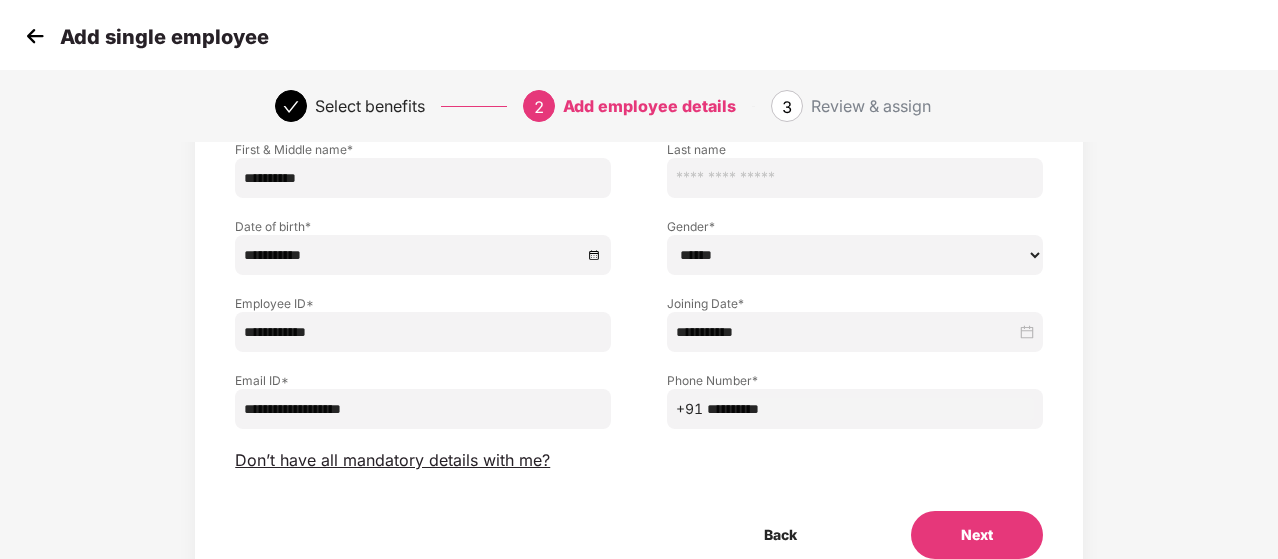 click on "Next" at bounding box center (977, 535) 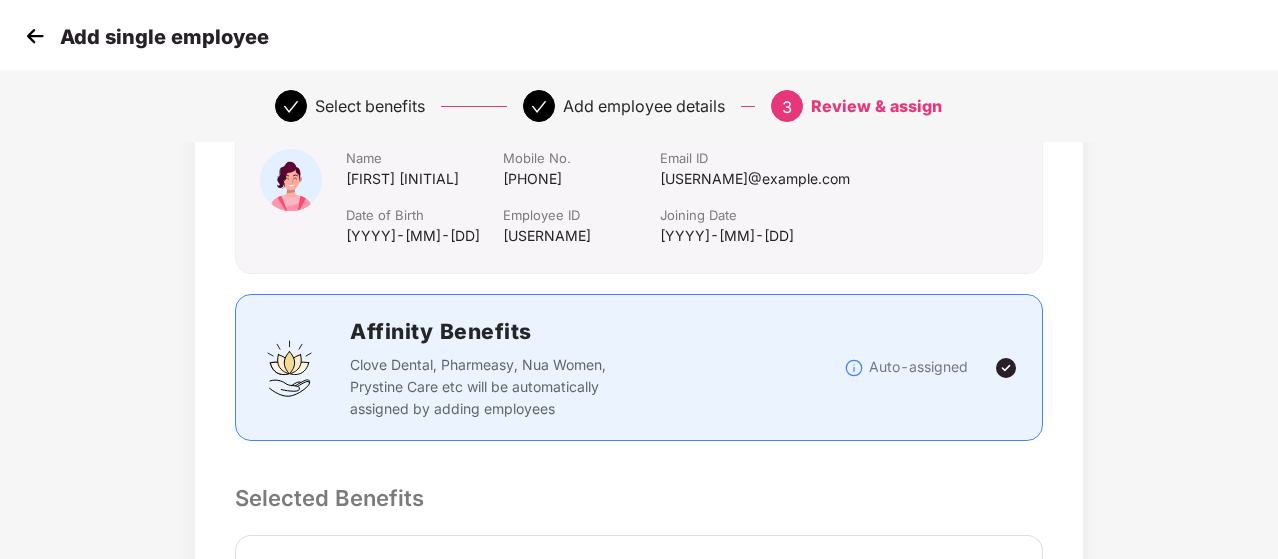 scroll, scrollTop: 0, scrollLeft: 0, axis: both 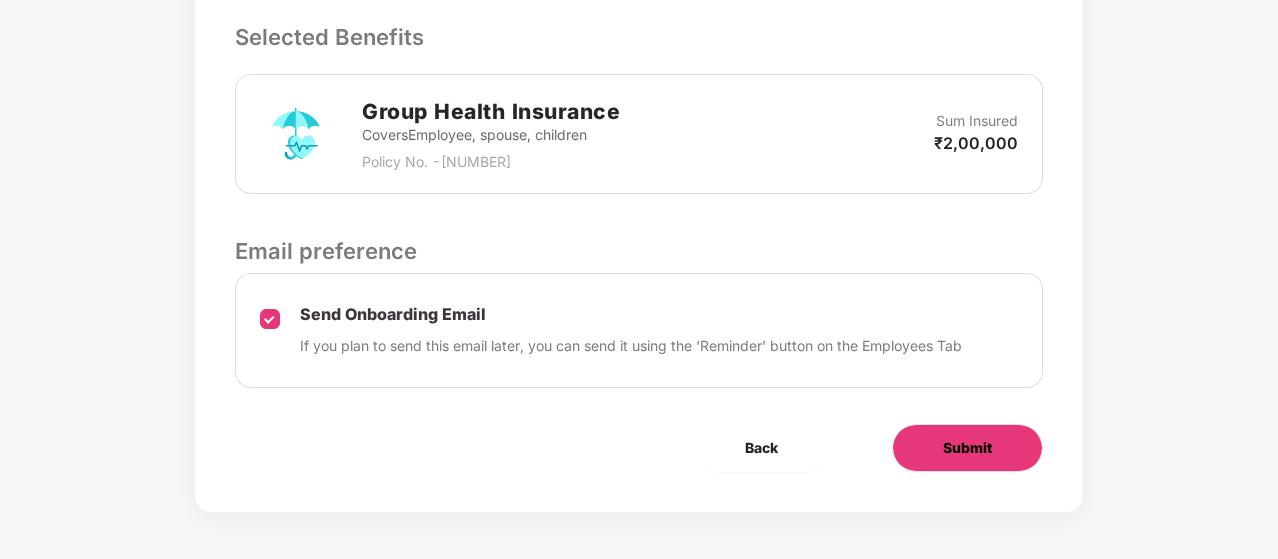 click on "Submit" at bounding box center (967, 448) 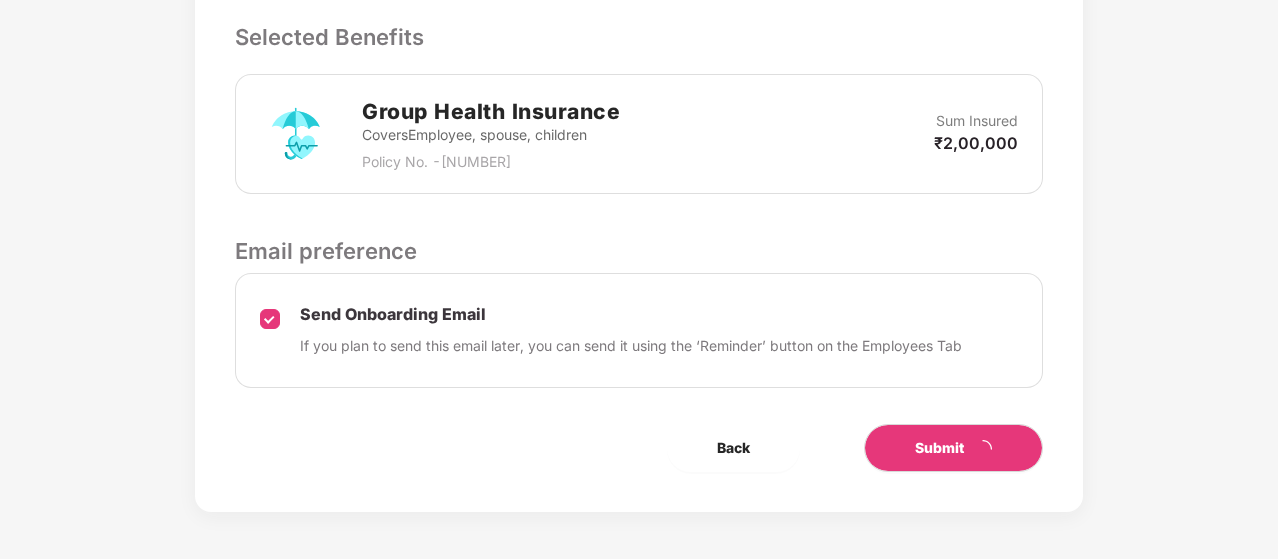 scroll, scrollTop: 0, scrollLeft: 0, axis: both 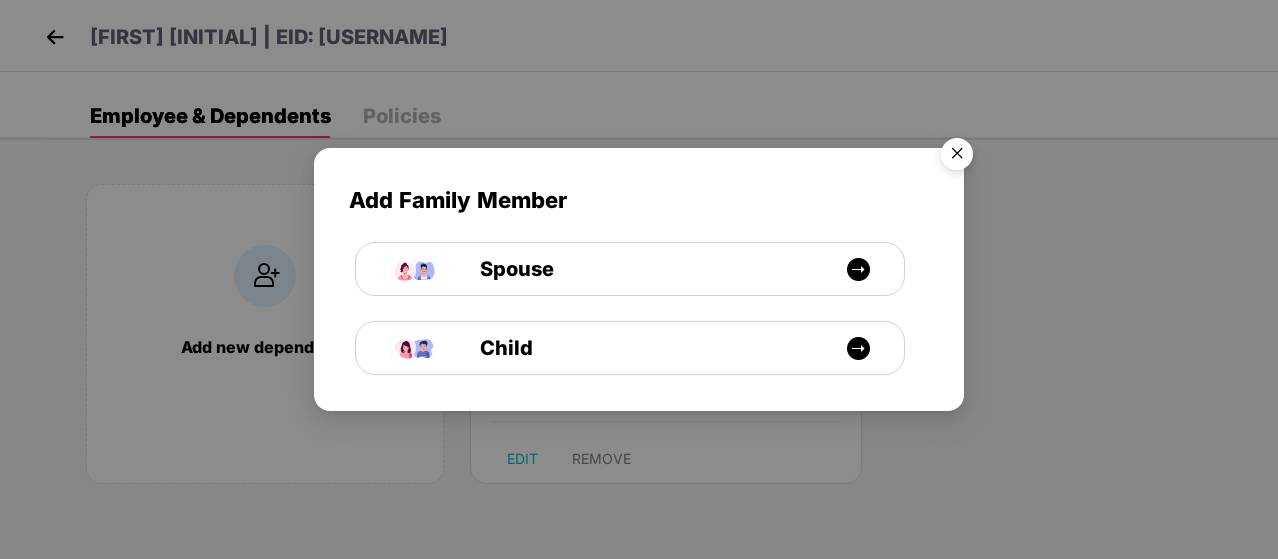 click at bounding box center (957, 157) 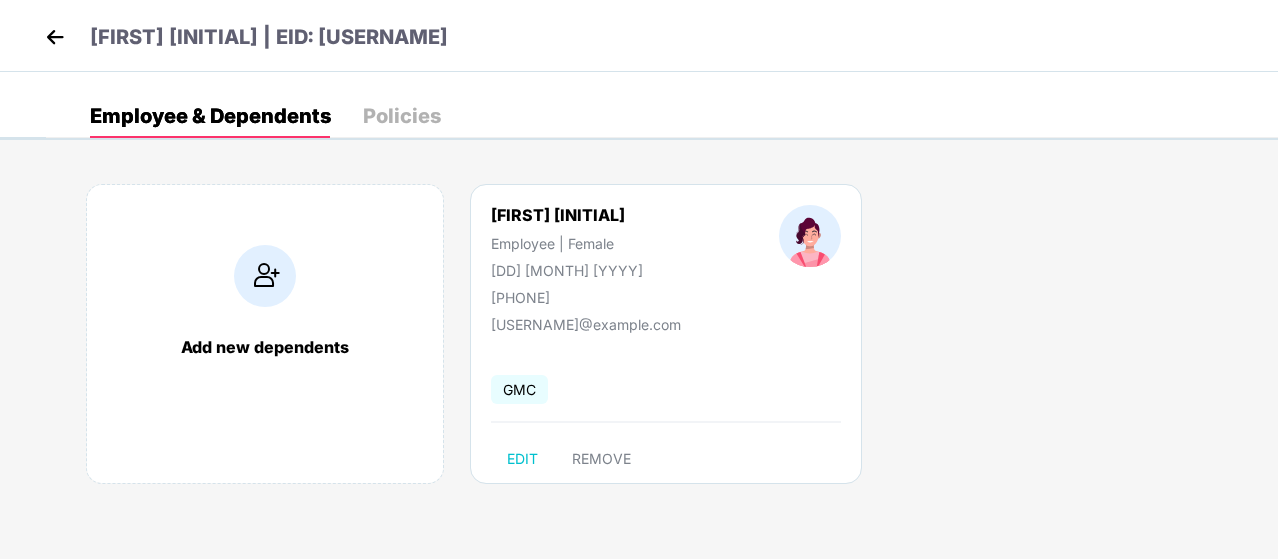 click at bounding box center [55, 37] 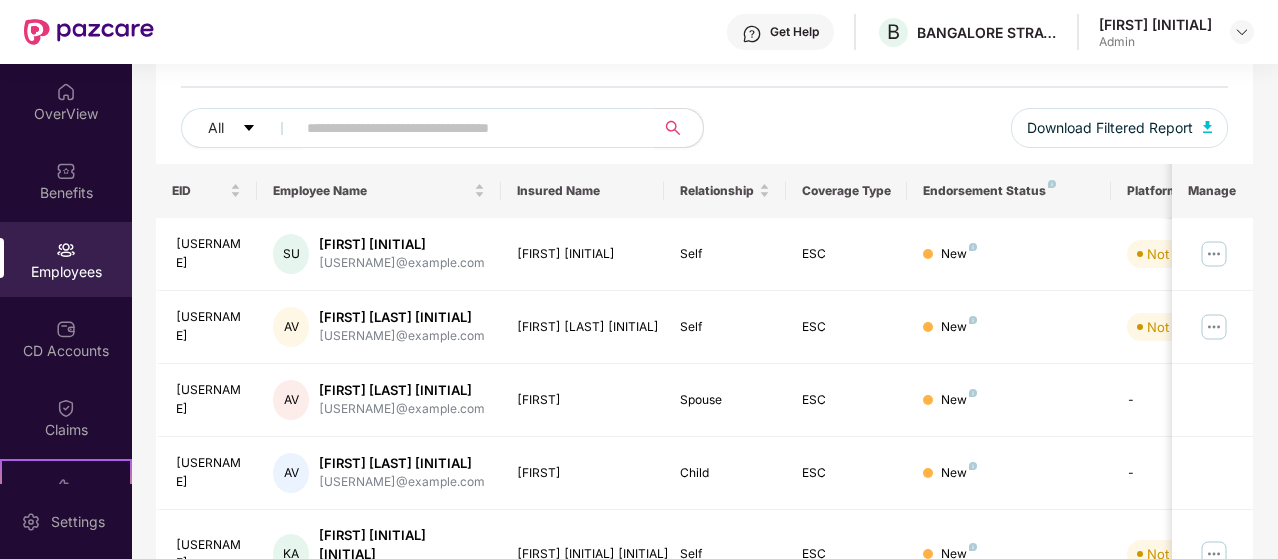 scroll, scrollTop: 212, scrollLeft: 0, axis: vertical 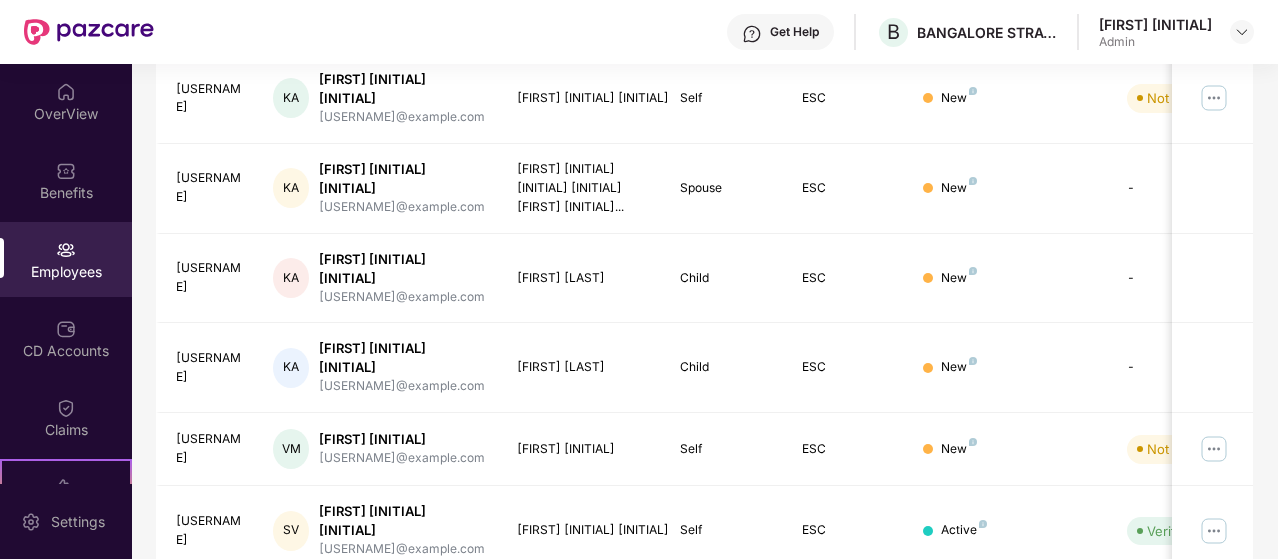 click on "12" at bounding box center [1205, 611] 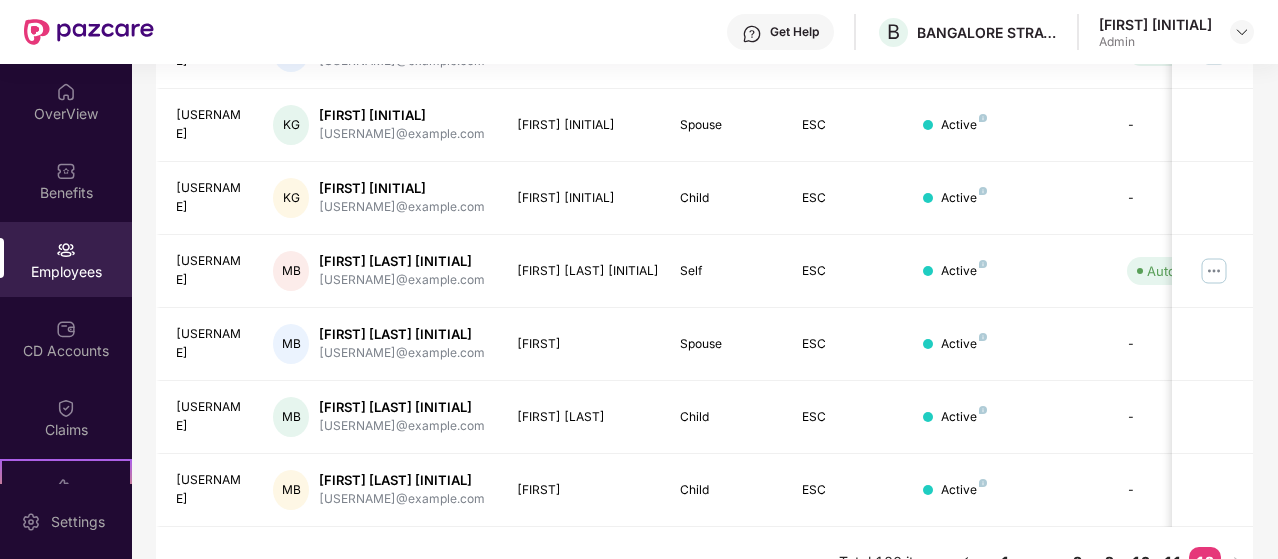 scroll, scrollTop: 665, scrollLeft: 0, axis: vertical 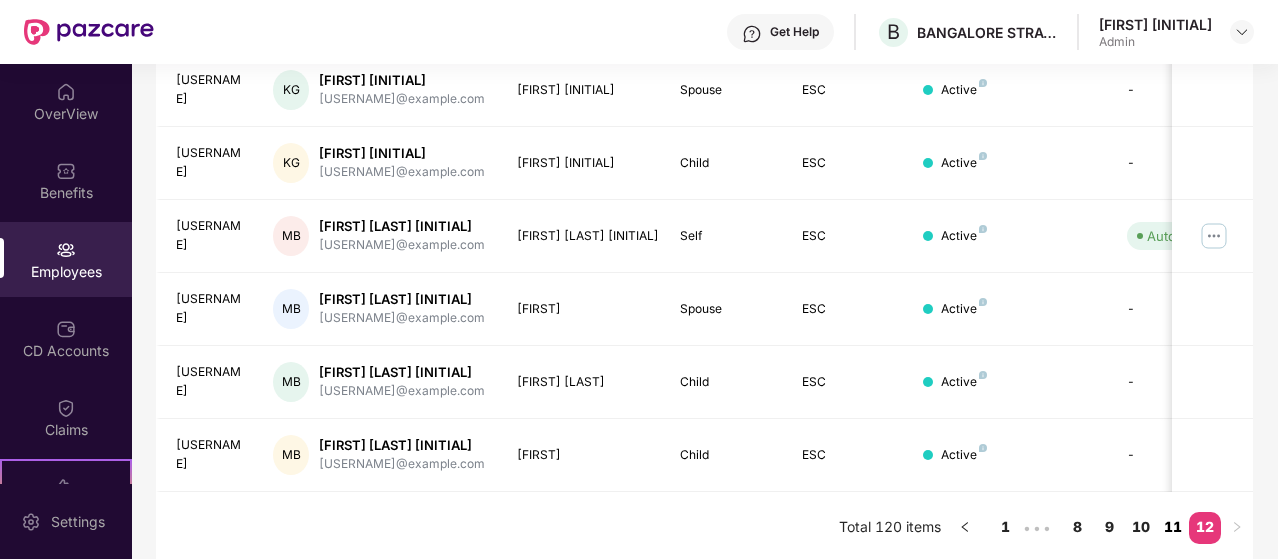 click on "11" at bounding box center (1173, 527) 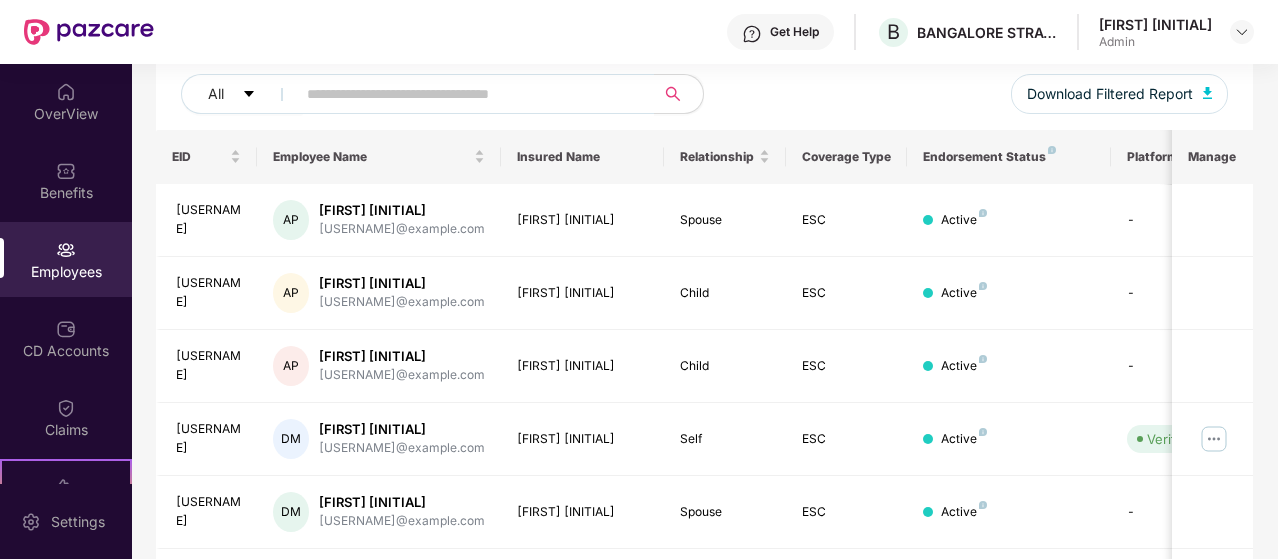scroll, scrollTop: 237, scrollLeft: 0, axis: vertical 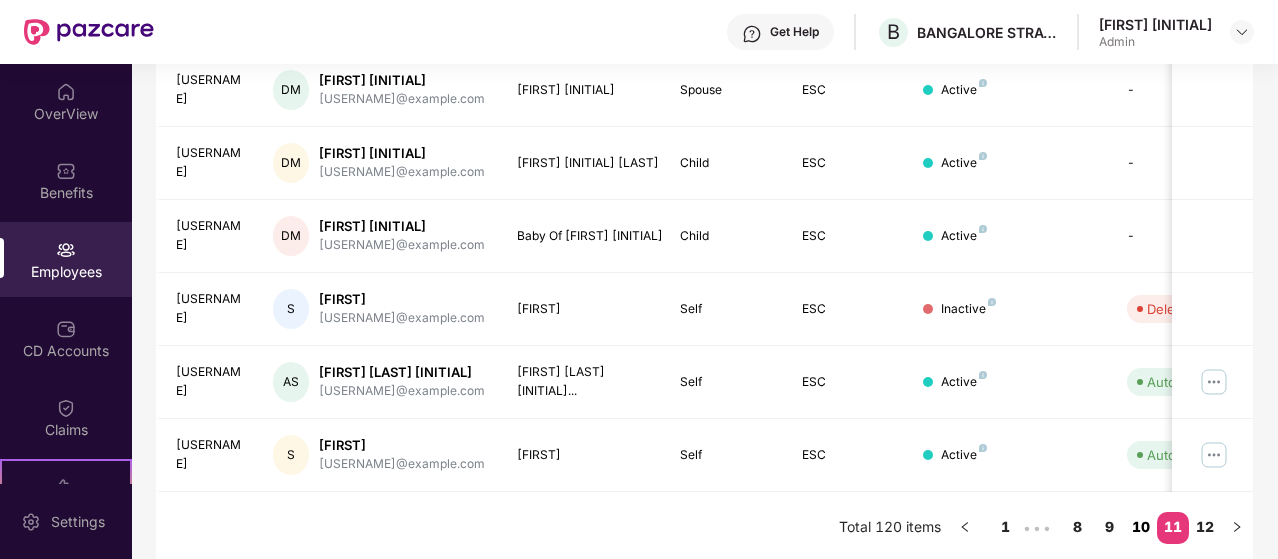 click on "10" at bounding box center [1141, 527] 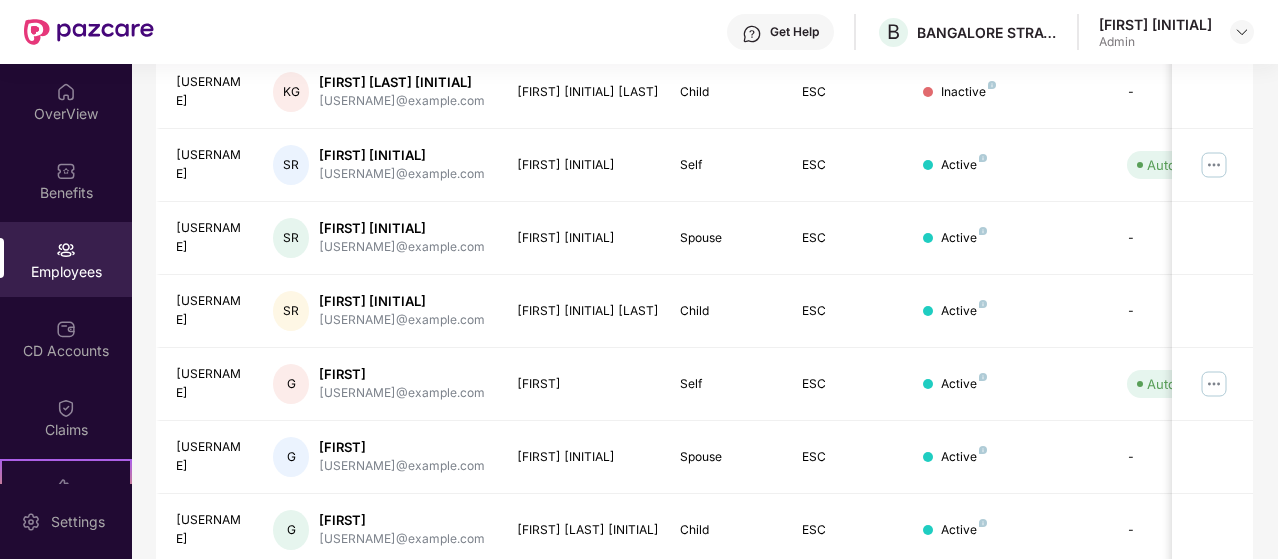 scroll, scrollTop: 665, scrollLeft: 0, axis: vertical 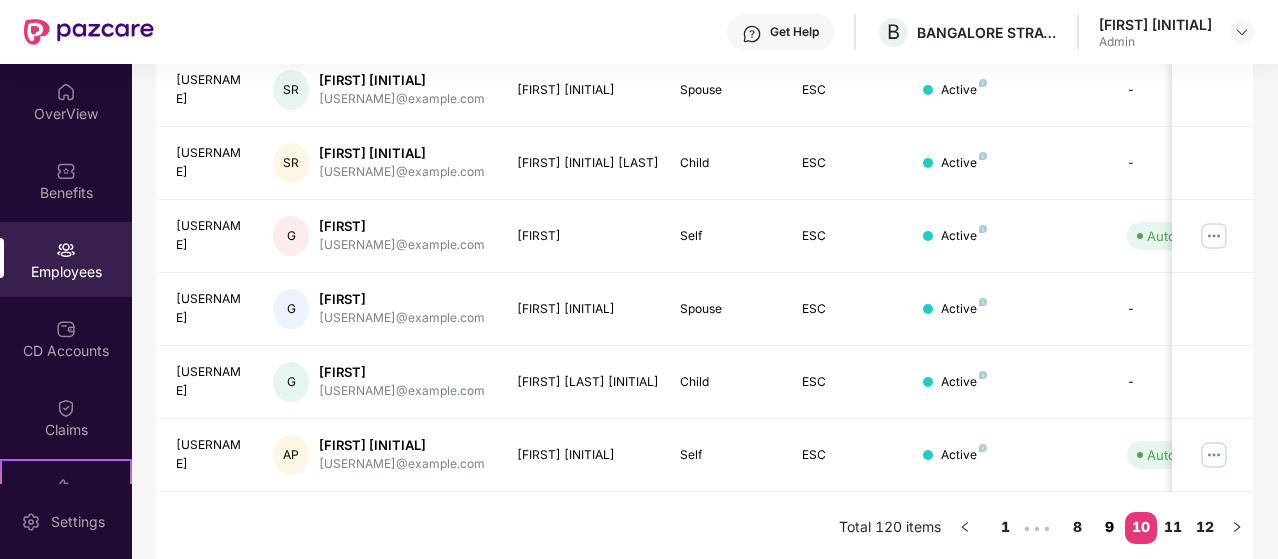 click on "9" at bounding box center (1109, 527) 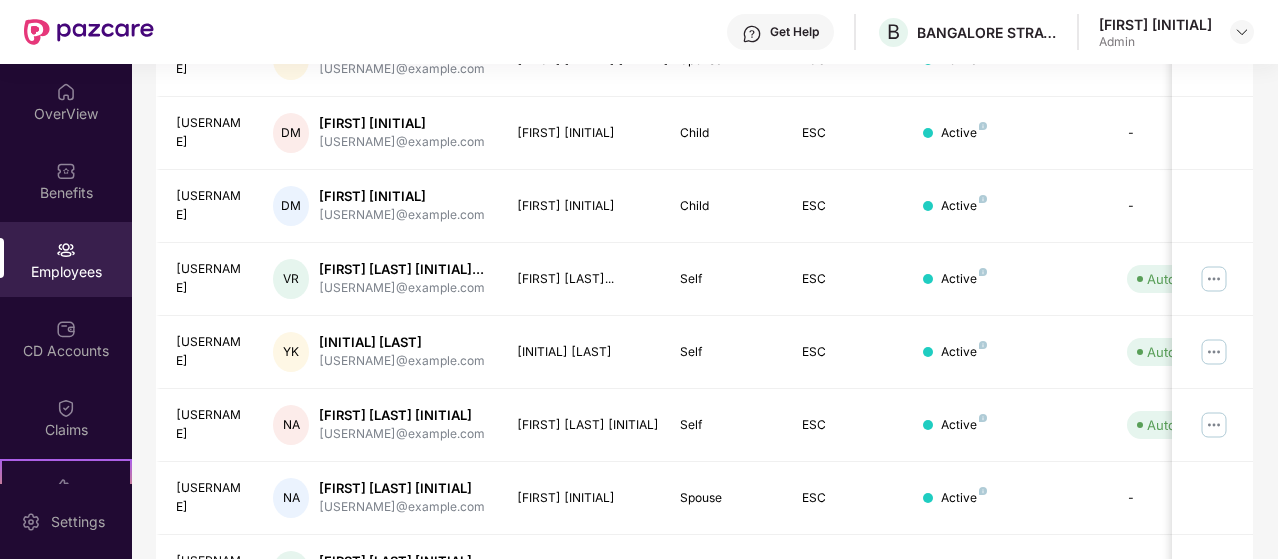 scroll, scrollTop: 665, scrollLeft: 0, axis: vertical 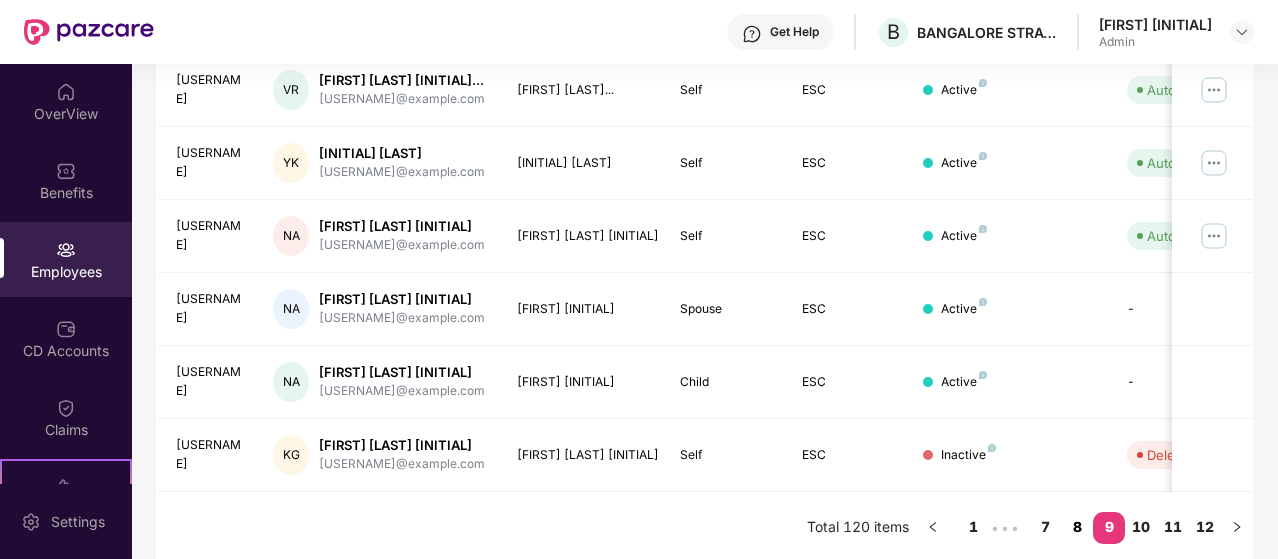 click on "8" at bounding box center (1077, 527) 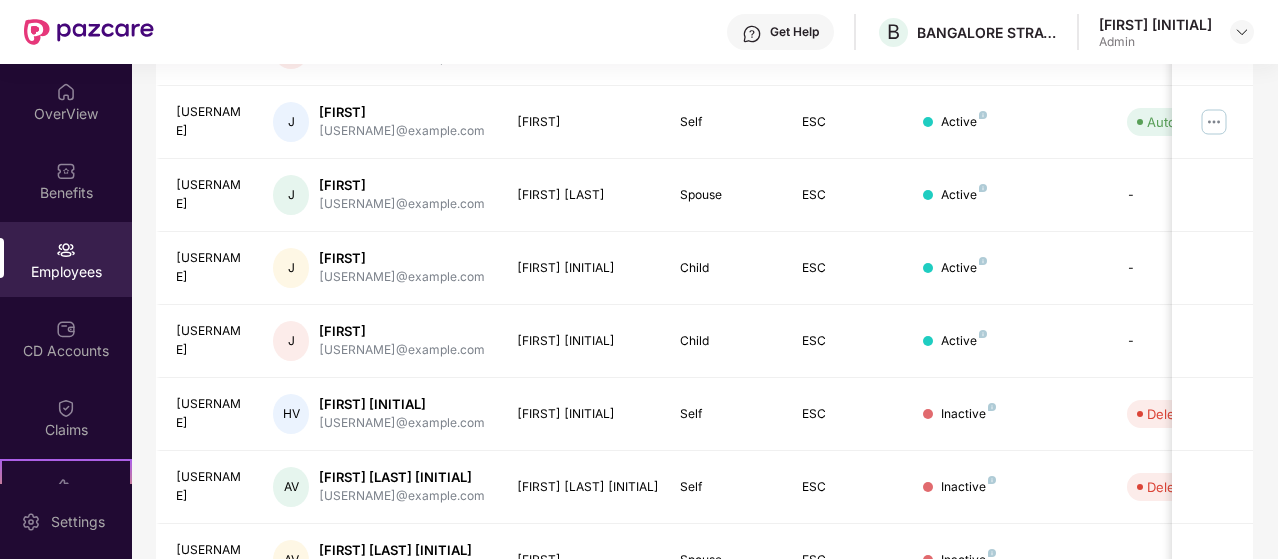 scroll, scrollTop: 665, scrollLeft: 0, axis: vertical 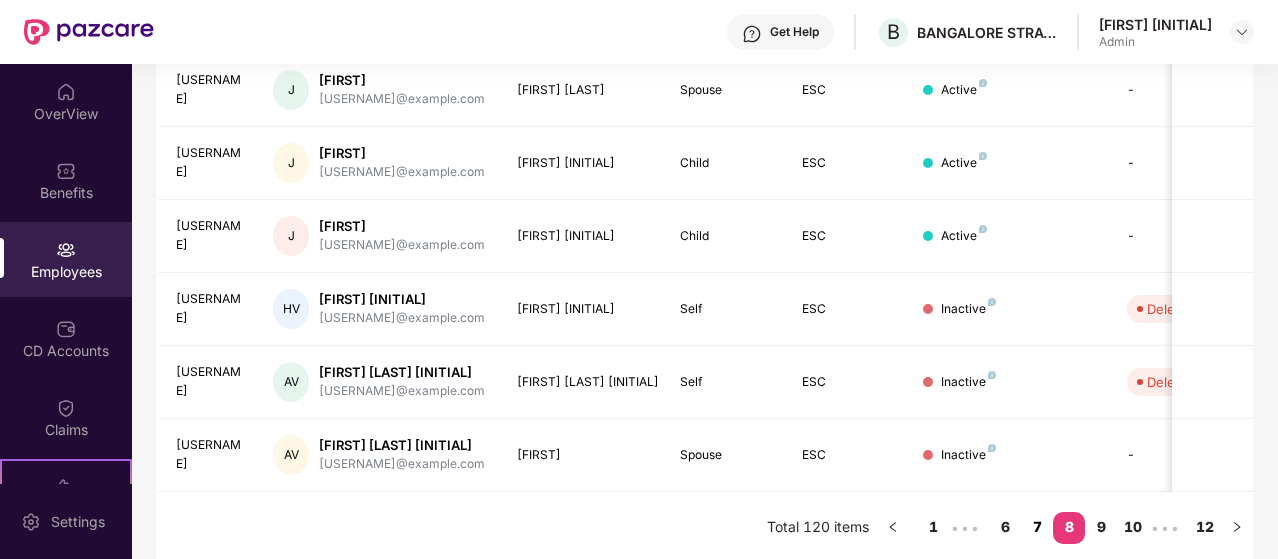 click on "7" at bounding box center [1037, 527] 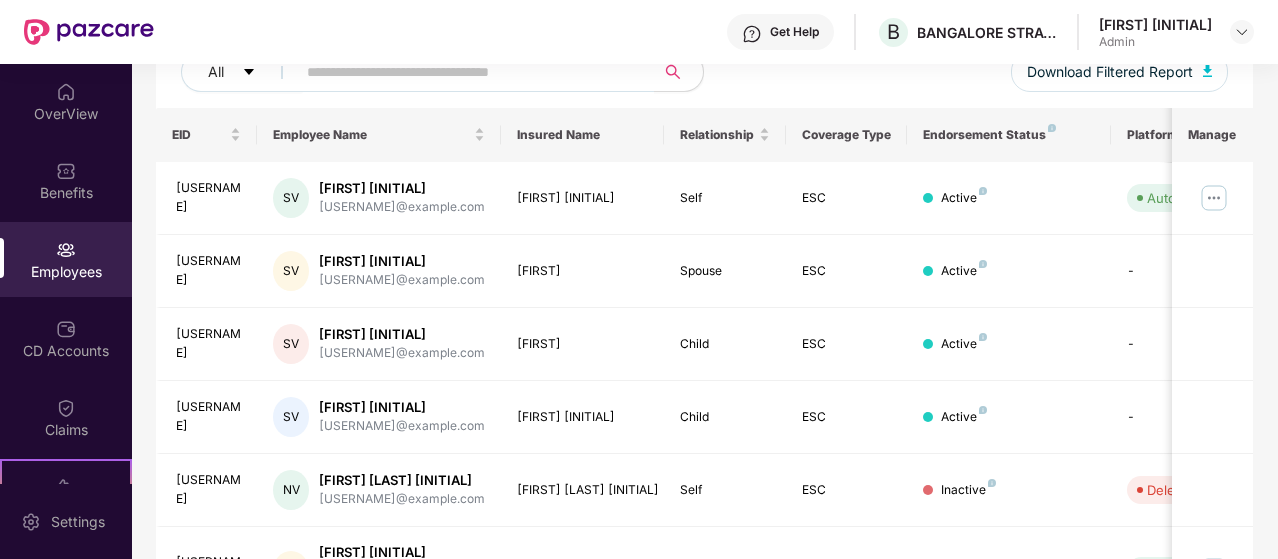scroll, scrollTop: 257, scrollLeft: 0, axis: vertical 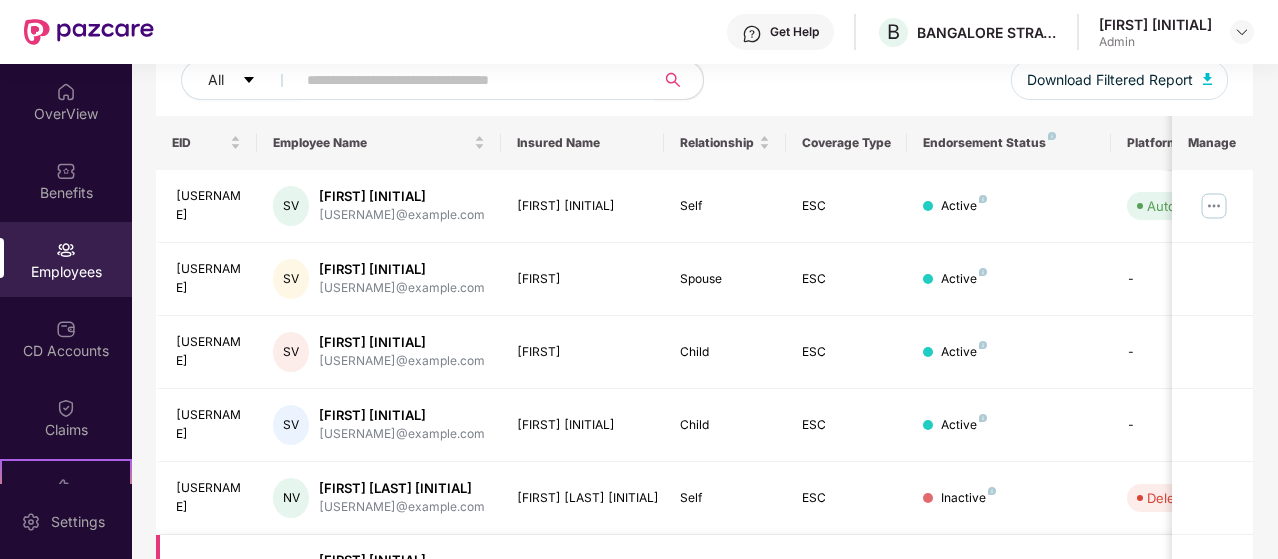 type 